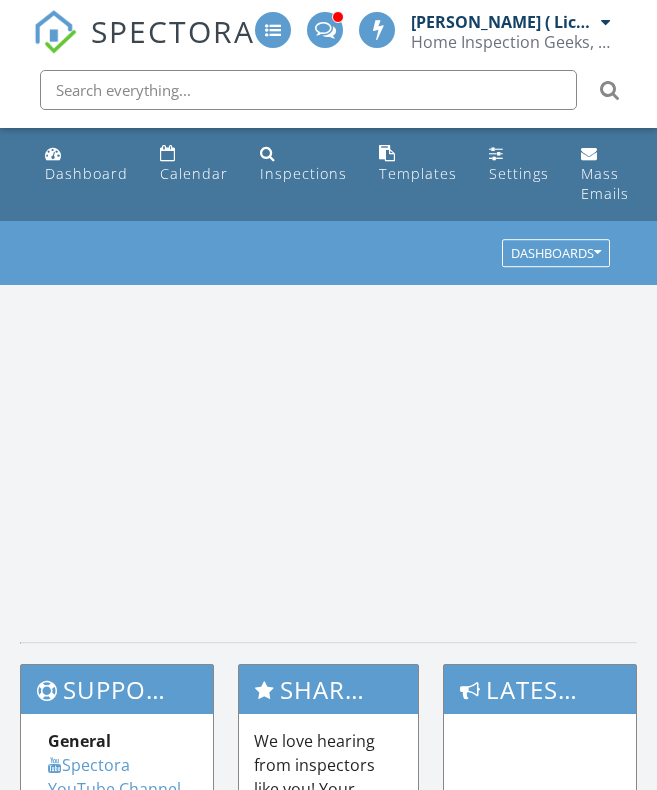 scroll, scrollTop: 0, scrollLeft: 0, axis: both 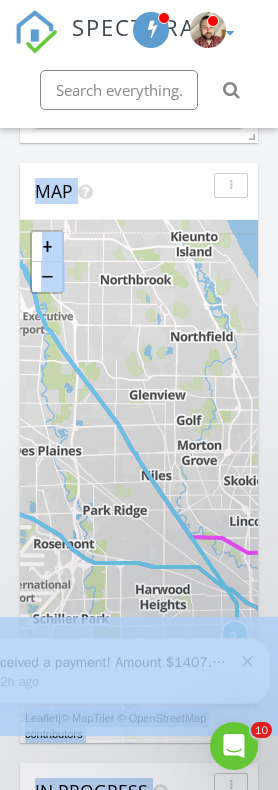 drag, startPoint x: 620, startPoint y: 660, endPoint x: 672, endPoint y: 674, distance: 53.851646 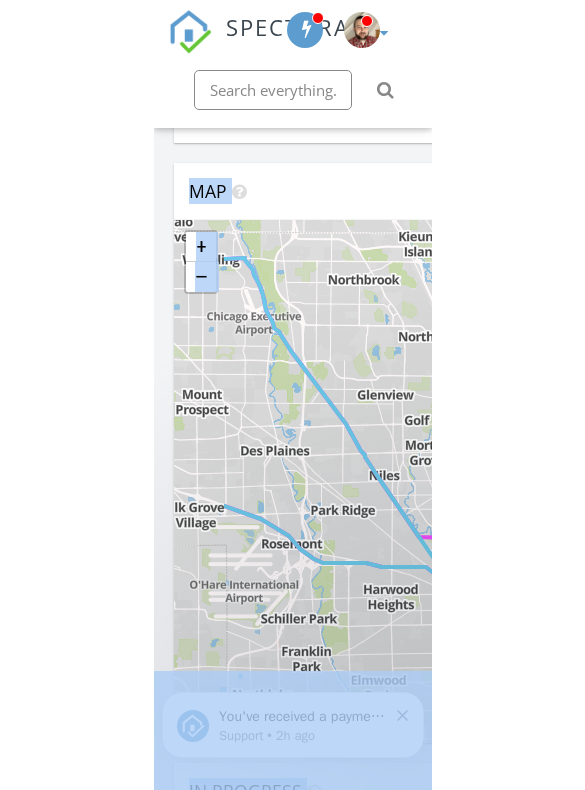 scroll, scrollTop: 10, scrollLeft: 10, axis: both 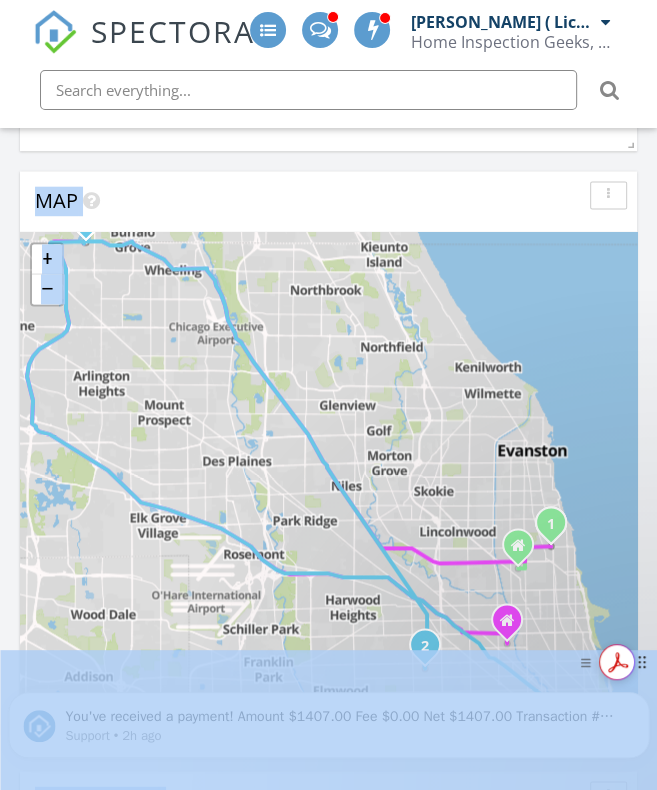 click on "Get summaries and key insights using AI Assistant
powered by Adobe Acrobat" at bounding box center (628, 662) 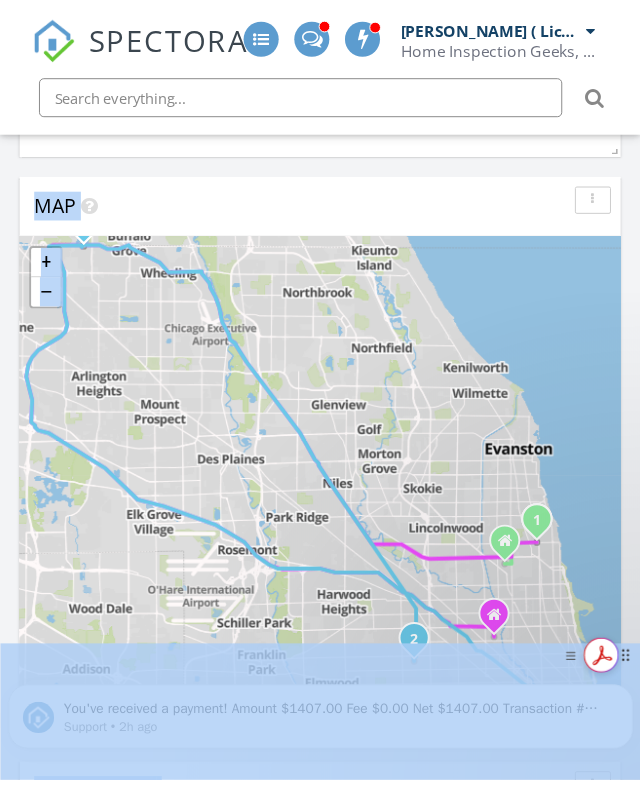 scroll, scrollTop: 2850, scrollLeft: 670, axis: both 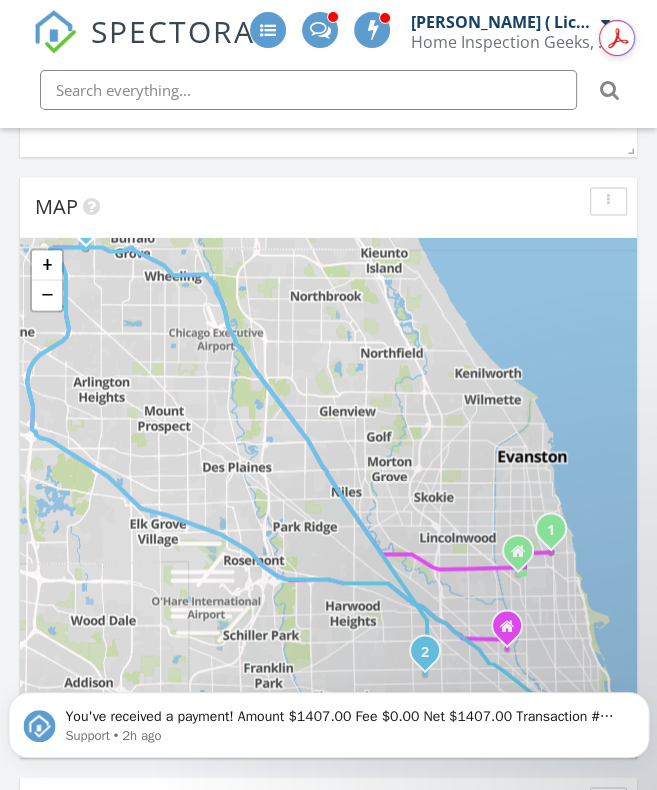 drag, startPoint x: 642, startPoint y: 662, endPoint x: 402, endPoint y: -121, distance: 818.95605 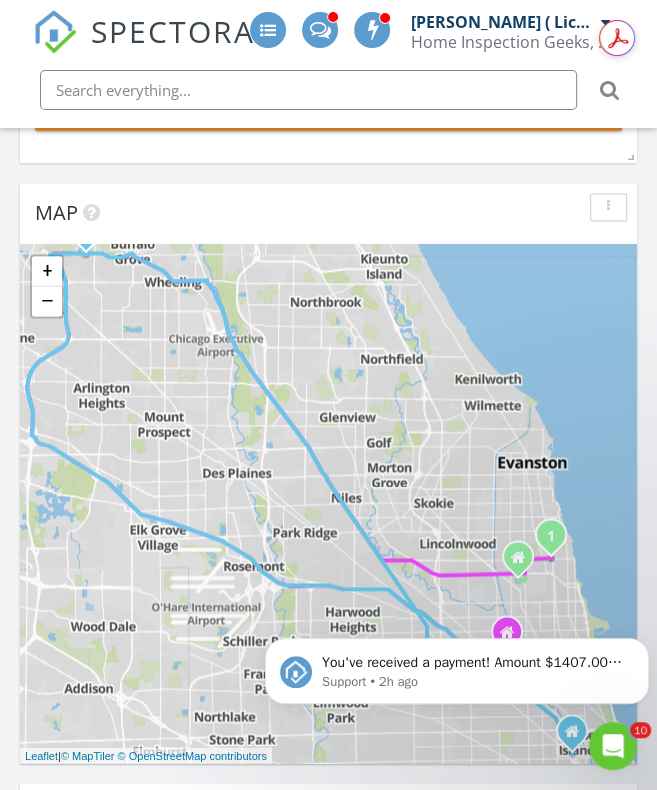 drag, startPoint x: 568, startPoint y: 0, endPoint x: 574, endPoint y: 213, distance: 213.08449 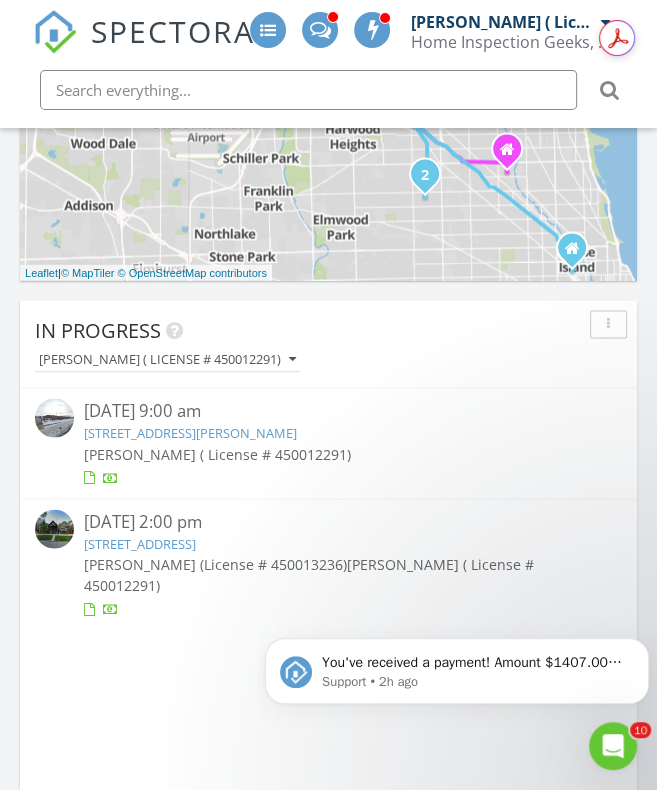 click on "1555 Landmeier Rd, Elk Grove Village, IL 60007" at bounding box center [190, 432] 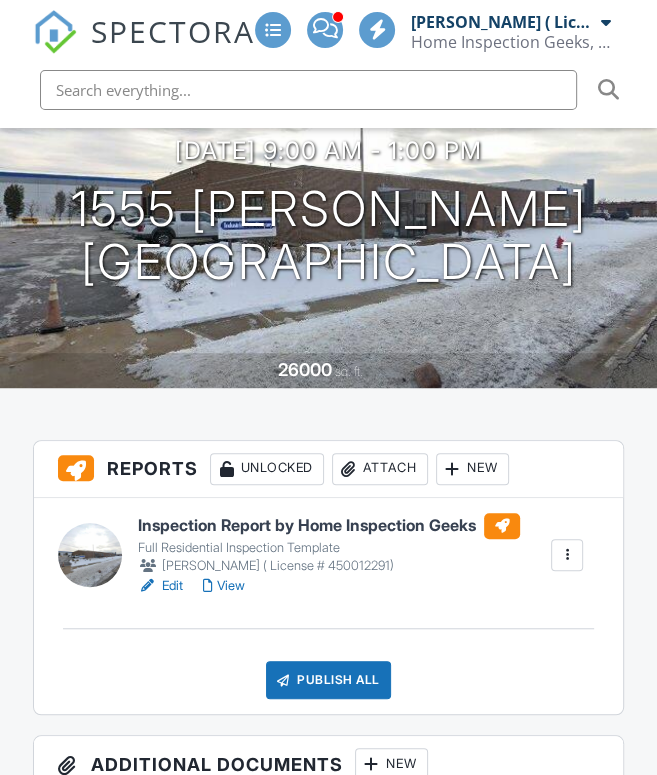 scroll, scrollTop: 435, scrollLeft: 0, axis: vertical 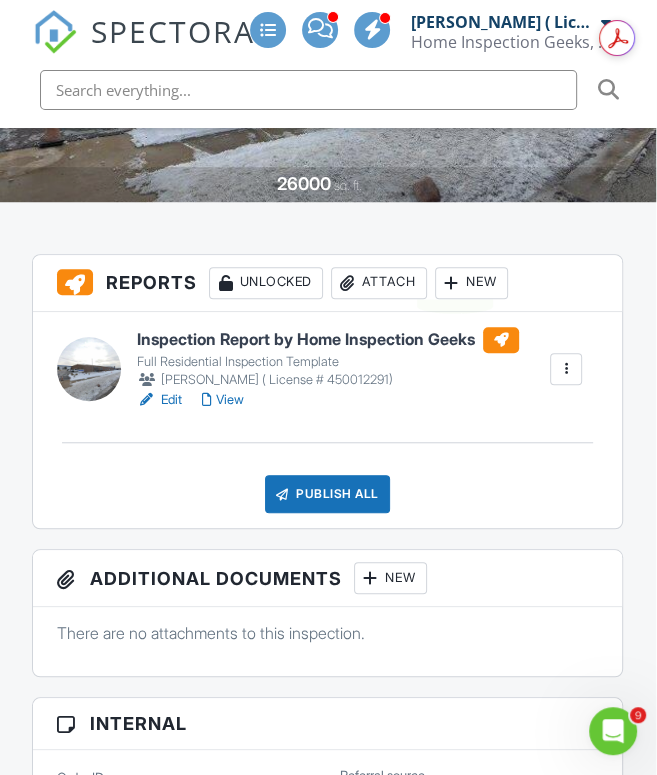 click at bounding box center (452, 283) 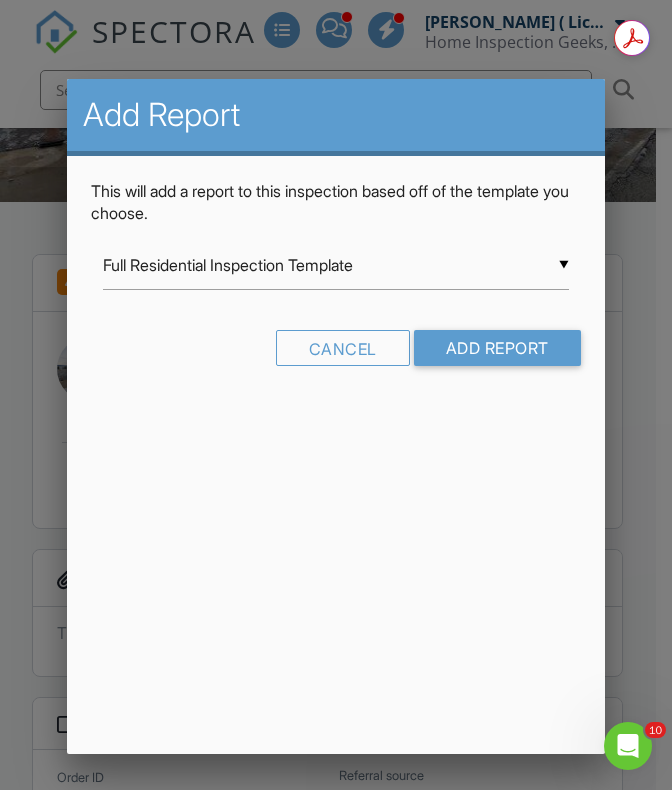 click on "▼ Full Residential Inspection Template Full Residential Inspection Template Full Residential Inspection Template - Original Multi-Family Commercial-Investor Inspections Commercial from Home Inspection Geeks Commercial from Home Inspection Geeks from Home Inspection Geeks, Inc. (Entity License #450011547) Handy Geeks Bid Template NPMA-33 WDO Report  Sewer Scope Report from Home Inspection Geeks Full Residential Inspection Template
Full Residential Inspection Template - Original
Multi-Family Commercial-Investor Inspections
Commercial from Home Inspection Geeks
Commercial from Home Inspection Geeks from Home Inspection Geeks, Inc. (Entity License #450011547)
Handy Geeks Bid Template
NPMA-33 WDO Report
Sewer Scope Report from Home Inspection Geeks" at bounding box center (336, 265) 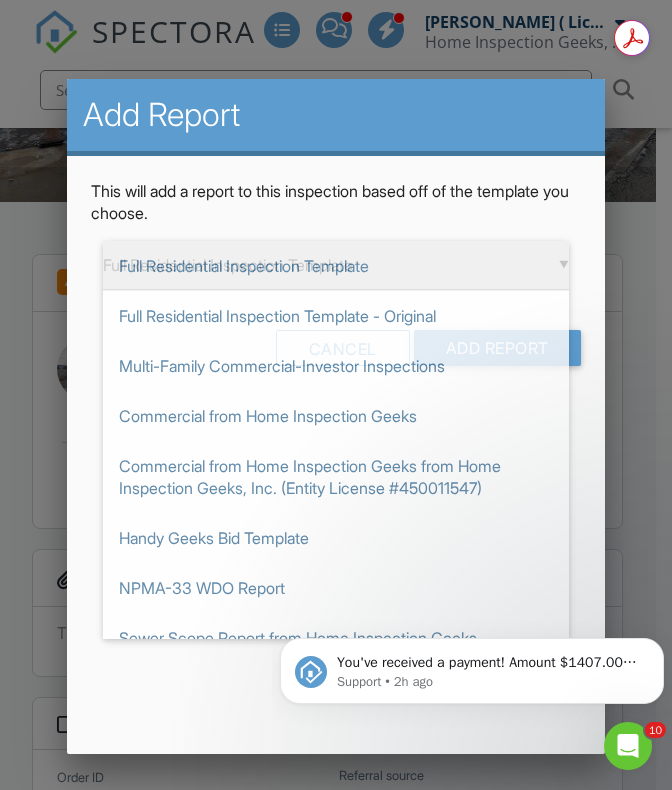 scroll, scrollTop: 0, scrollLeft: 0, axis: both 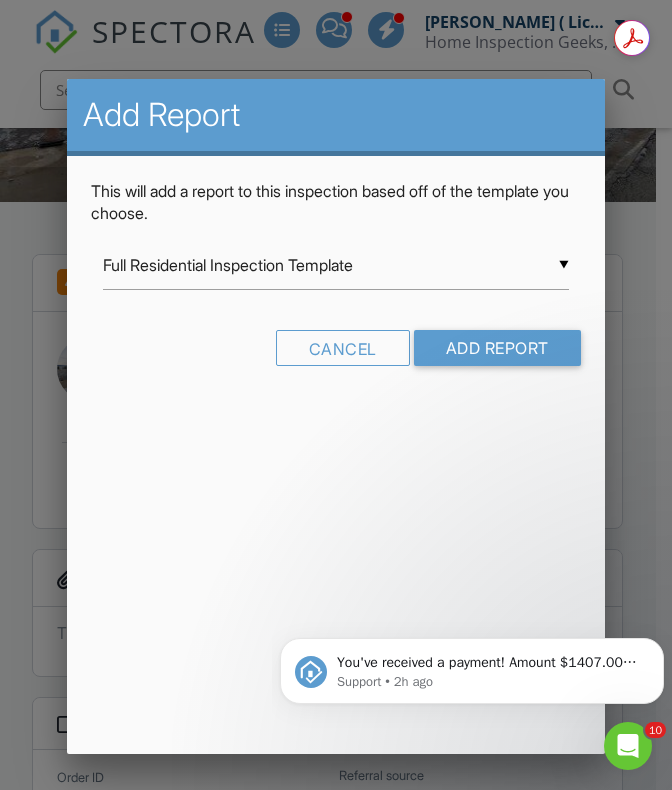 click on "Add Report
This will add a report to this inspection based off of the template you choose.
▼ Full Residential Inspection Template Full Residential Inspection Template Full Residential Inspection Template - Original Multi-Family Commercial-Investor Inspections Commercial from Home Inspection Geeks Commercial from Home Inspection Geeks from Home Inspection Geeks, Inc. (Entity License #450011547) Handy Geeks Bid Template NPMA-33 WDO Report  Sewer Scope Report from Home Inspection Geeks Full Residential Inspection Template
Full Residential Inspection Template - Original
Multi-Family Commercial-Investor Inspections
Commercial from Home Inspection Geeks
Commercial from Home Inspection Geeks from Home Inspection Geeks, Inc. (Entity License #450011547)
Handy Geeks Bid Template
NPMA-33 WDO Report
Sewer Scope Report from Home Inspection Geeks
Cancel
Add Report" at bounding box center [336, 416] 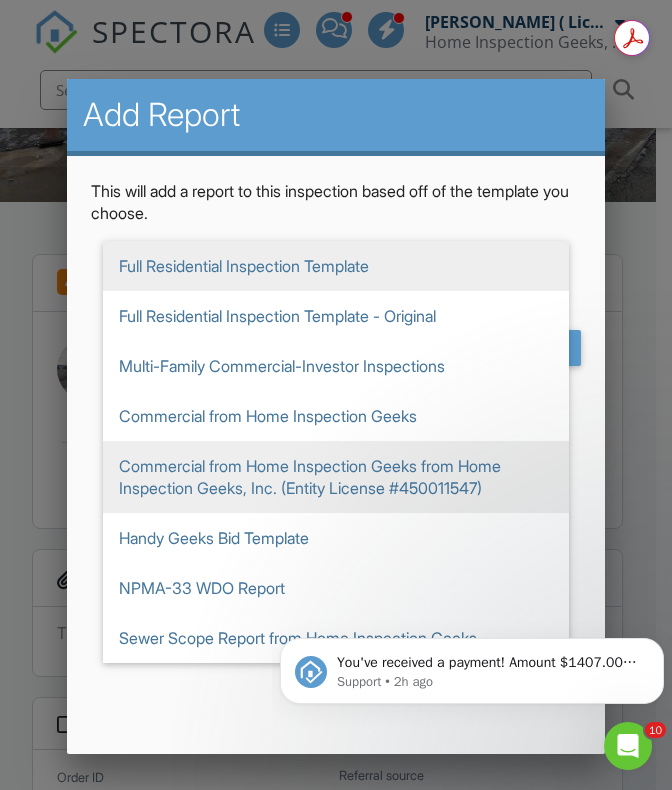 click on "Commercial from Home Inspection Geeks from Home Inspection Geeks, Inc. (Entity License #450011547)" at bounding box center (336, 477) 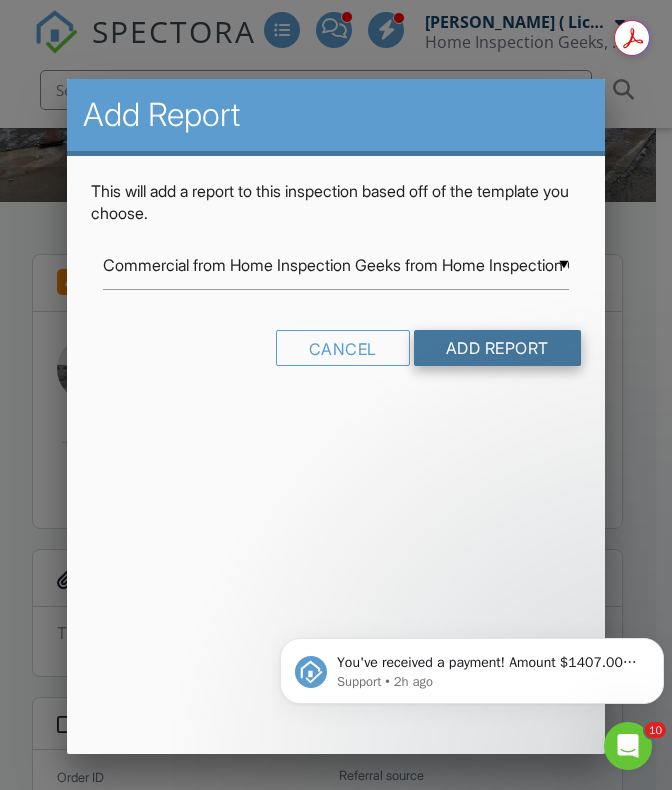 click on "Add Report" at bounding box center [497, 348] 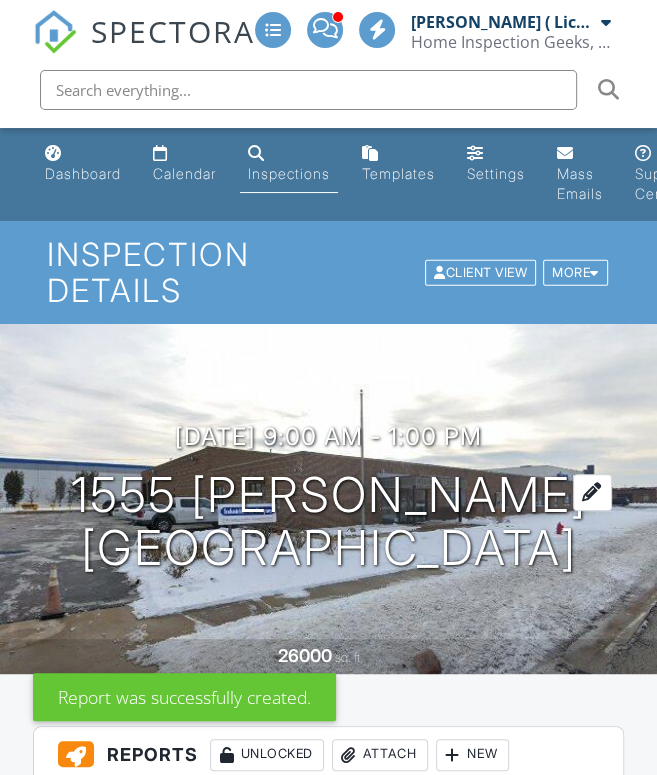scroll, scrollTop: 184, scrollLeft: 0, axis: vertical 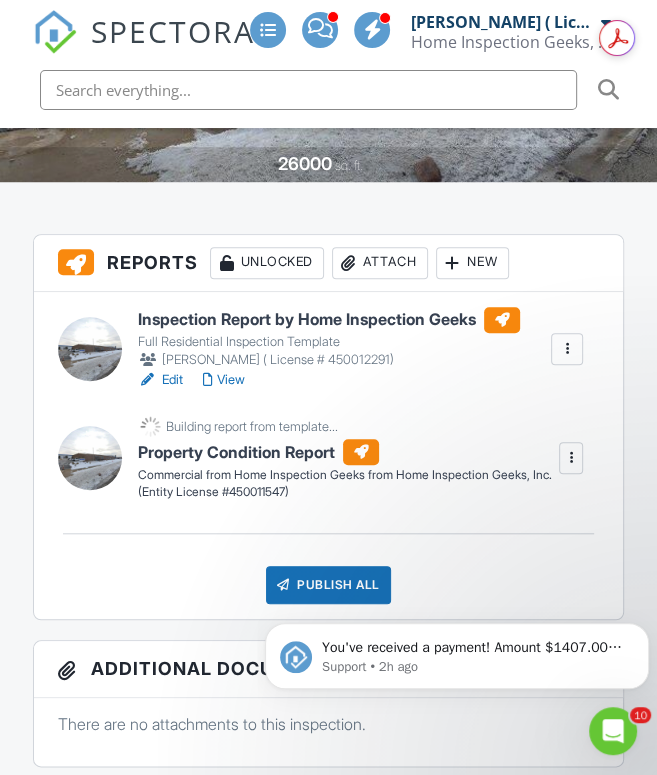click at bounding box center (571, 458) 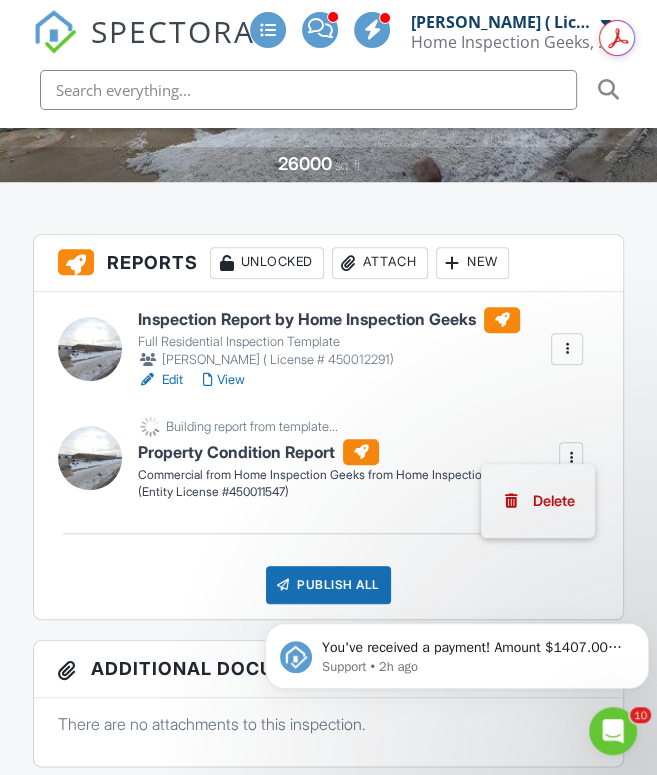 click on "Reports
Unlocked
Attach
New
Inspection Report by Home Inspection Geeks
Full Residential Inspection Template
Evan Hayes ( License # 450012291)
Edit
View
Quick Publish
Assign Inspectors
Copy
Delete
Property Condition Report
Commercial from Home Inspection Geeks from Home Inspection Geeks, Inc. (Entity License #450011547)
Evan Hayes ( License # 450012291)
Edit
View
Property Condition Report
Commercial from Home Inspection Geeks from Home Inspection Geeks, Inc. (Entity License #450011547)
Building report from template...
Quick Publish
Assign Inspectors
Copy
Delete
Publish All
Checking report completion
Publish report?
Before publishing from the web, click "Preview/Publish" in the Report Editor to save your changes (" at bounding box center [328, 1625] 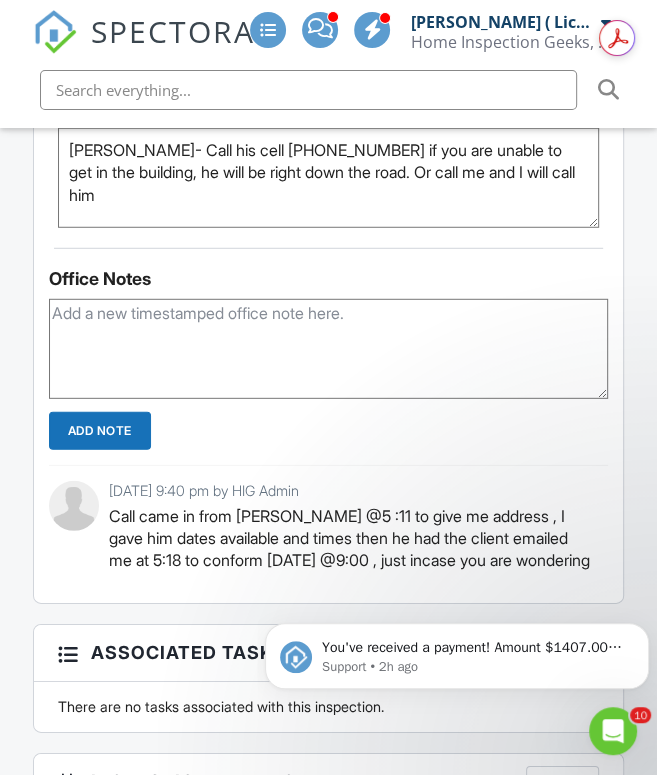 scroll, scrollTop: 2307, scrollLeft: 0, axis: vertical 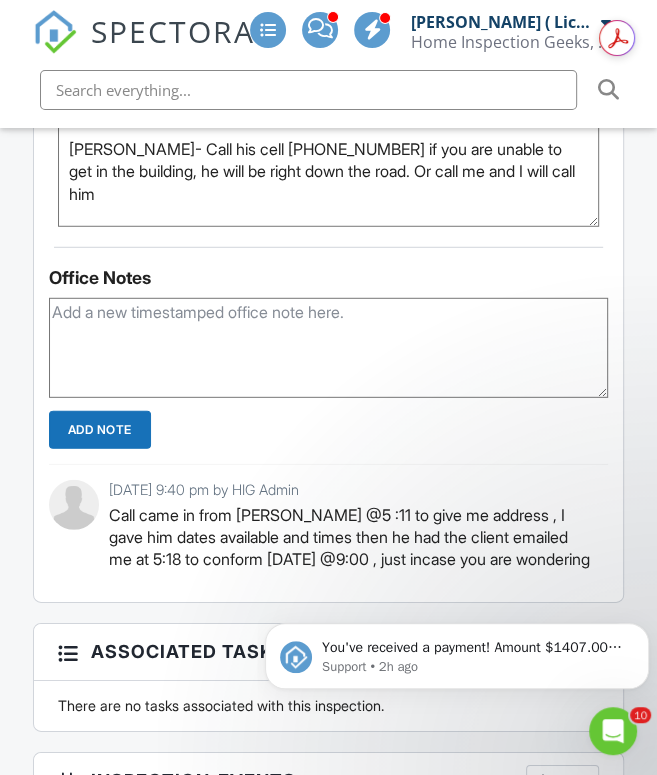 click on "Call came in from [PERSON_NAME] @5 :11 to give me address , I gave him dates available and times then he had the client emailed me at 5:18 to conform [DATE] @9:00  , just incase you are wondering" at bounding box center (351, 537) 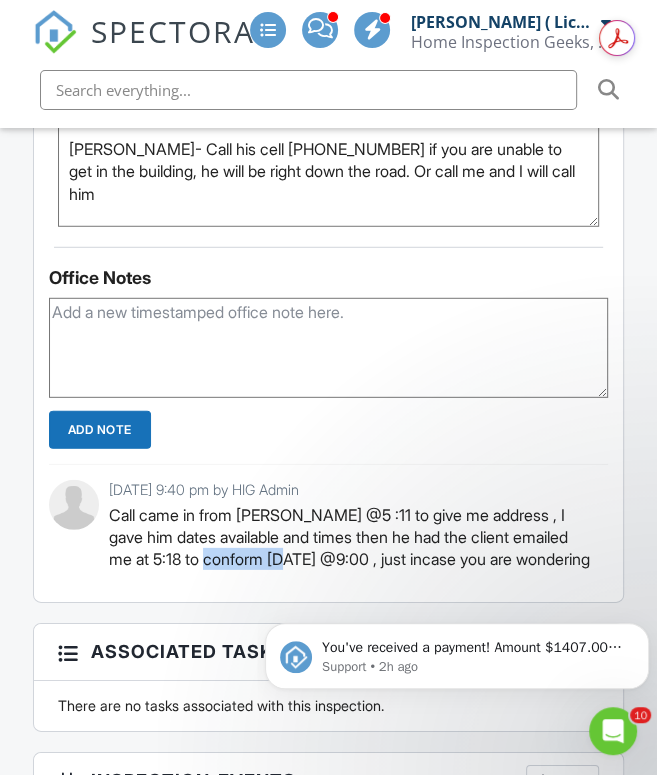 click on "Call came in from Julio @5 :11 to give me address , I gave him dates available and times then he had the client emailed me at 5:18 to conform Wednesday @9:00  , just incase you are wondering" at bounding box center [351, 537] 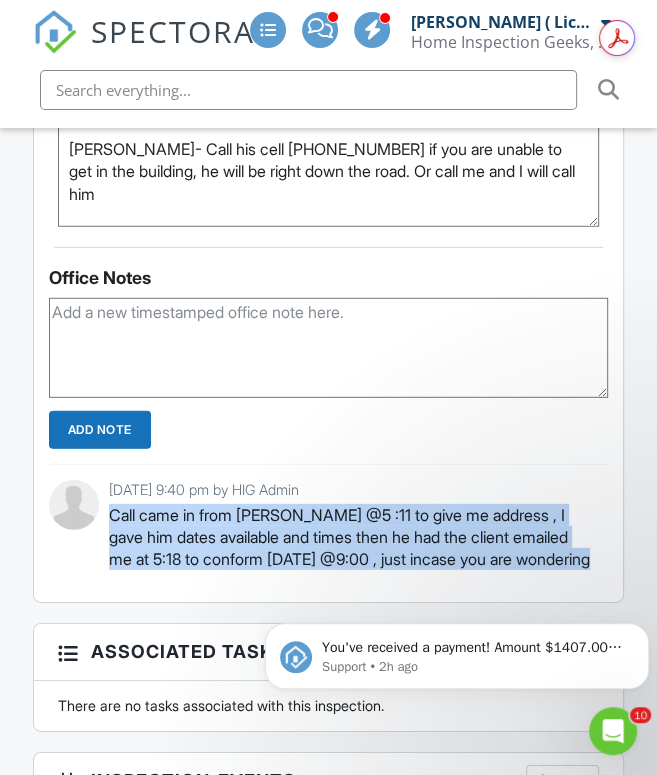 click on "Call came in from Julio @5 :11 to give me address , I gave him dates available and times then he had the client emailed me at 5:18 to conform Wednesday @9:00  , just incase you are wondering" at bounding box center (351, 537) 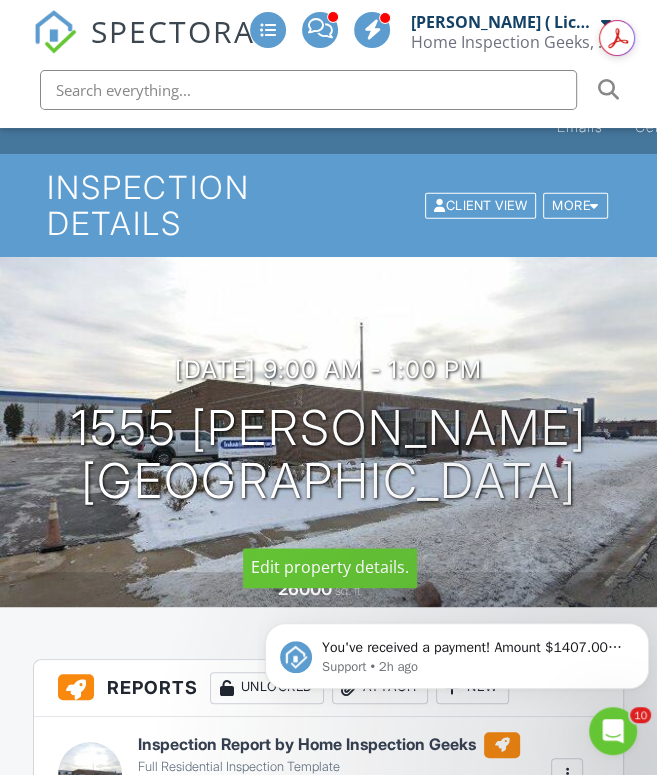 scroll, scrollTop: 71, scrollLeft: 0, axis: vertical 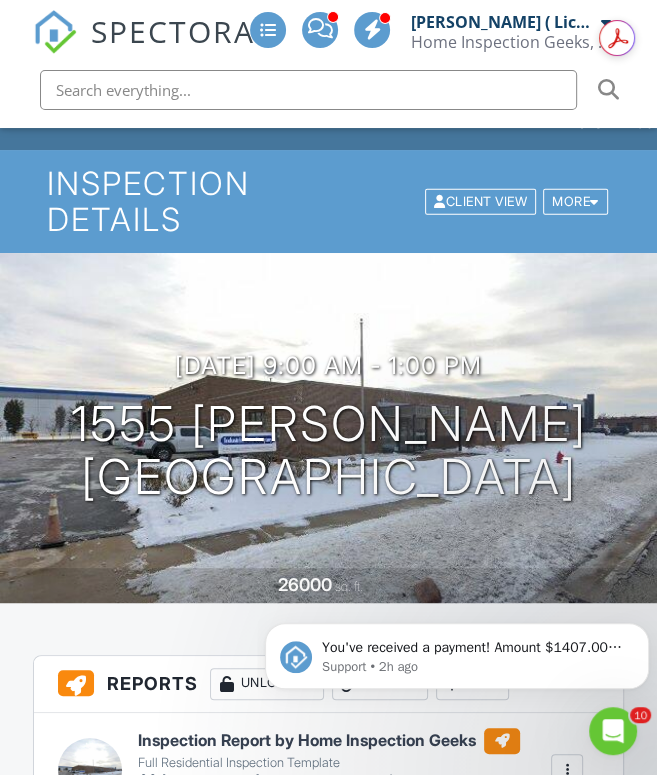 click on "07/09/2025  9:00 am
- 1:00 pm
1555 Landmeier Rd
Elk Grove Village, IL 60007
26000
sq. ft." at bounding box center (328, 428) 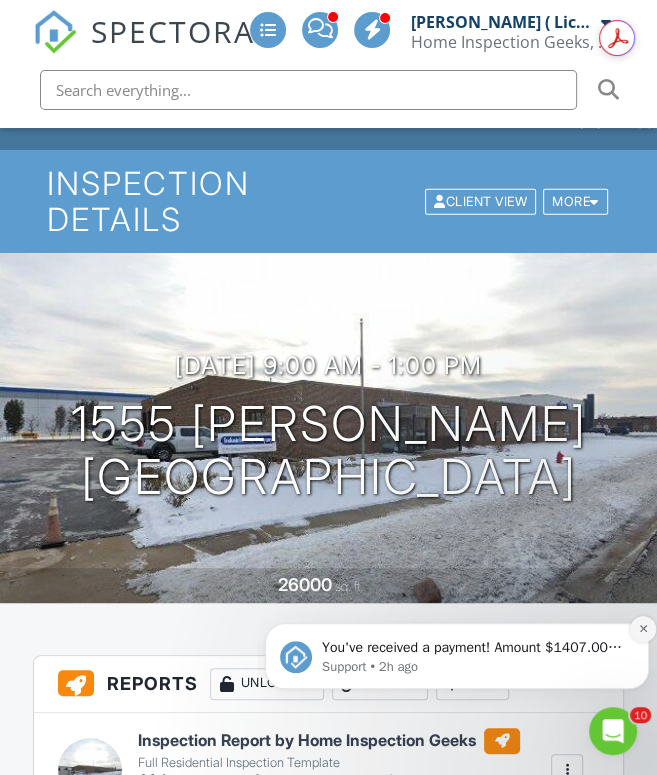 click 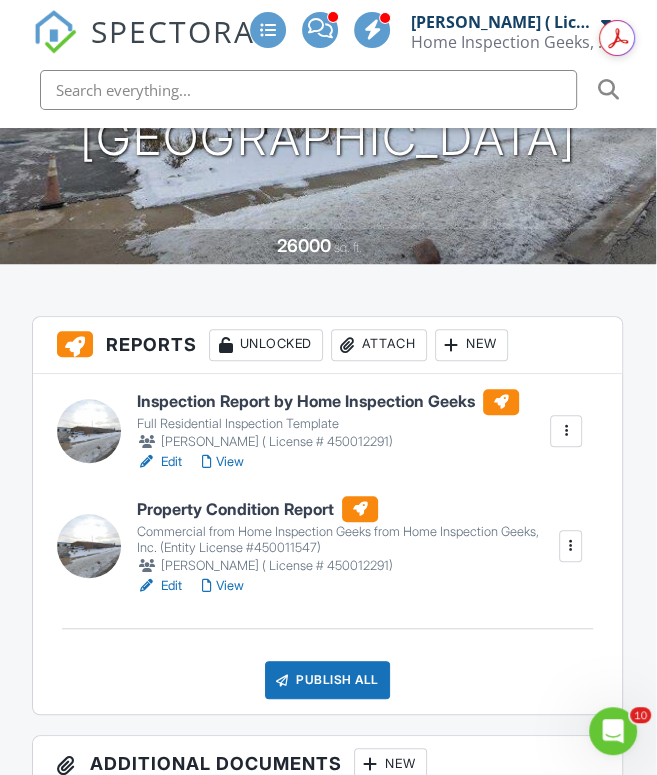 scroll, scrollTop: 409, scrollLeft: 1, axis: both 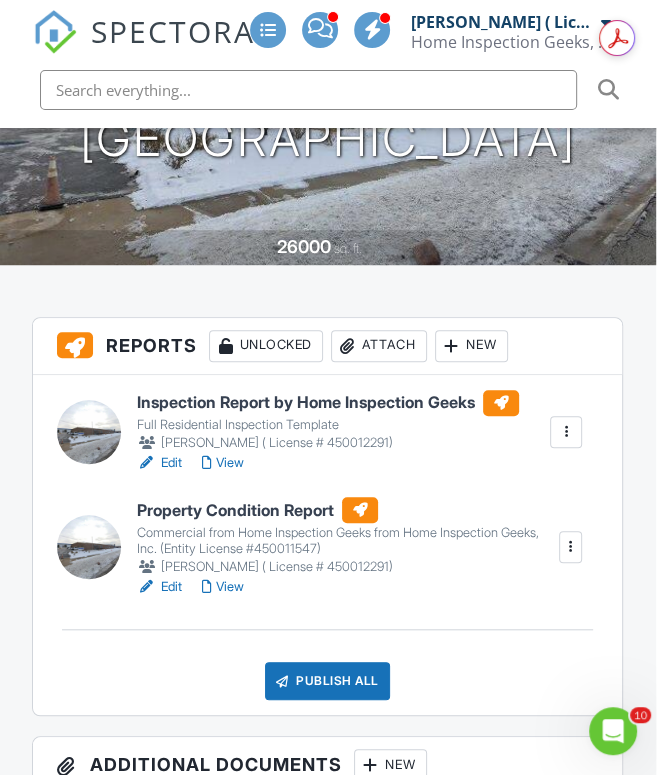 click on "Edit" at bounding box center [159, 587] 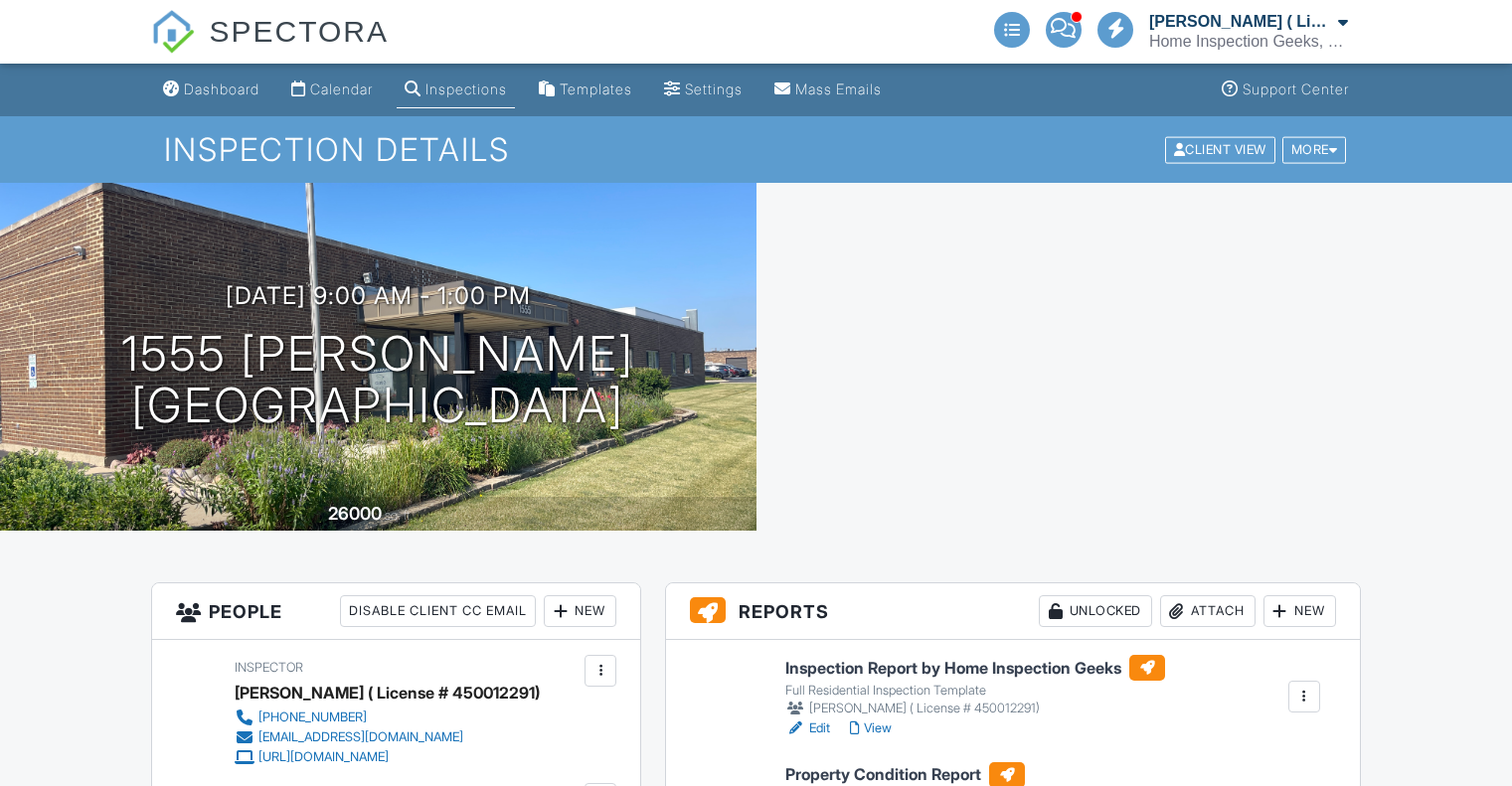 click at bounding box center [1306, 812] 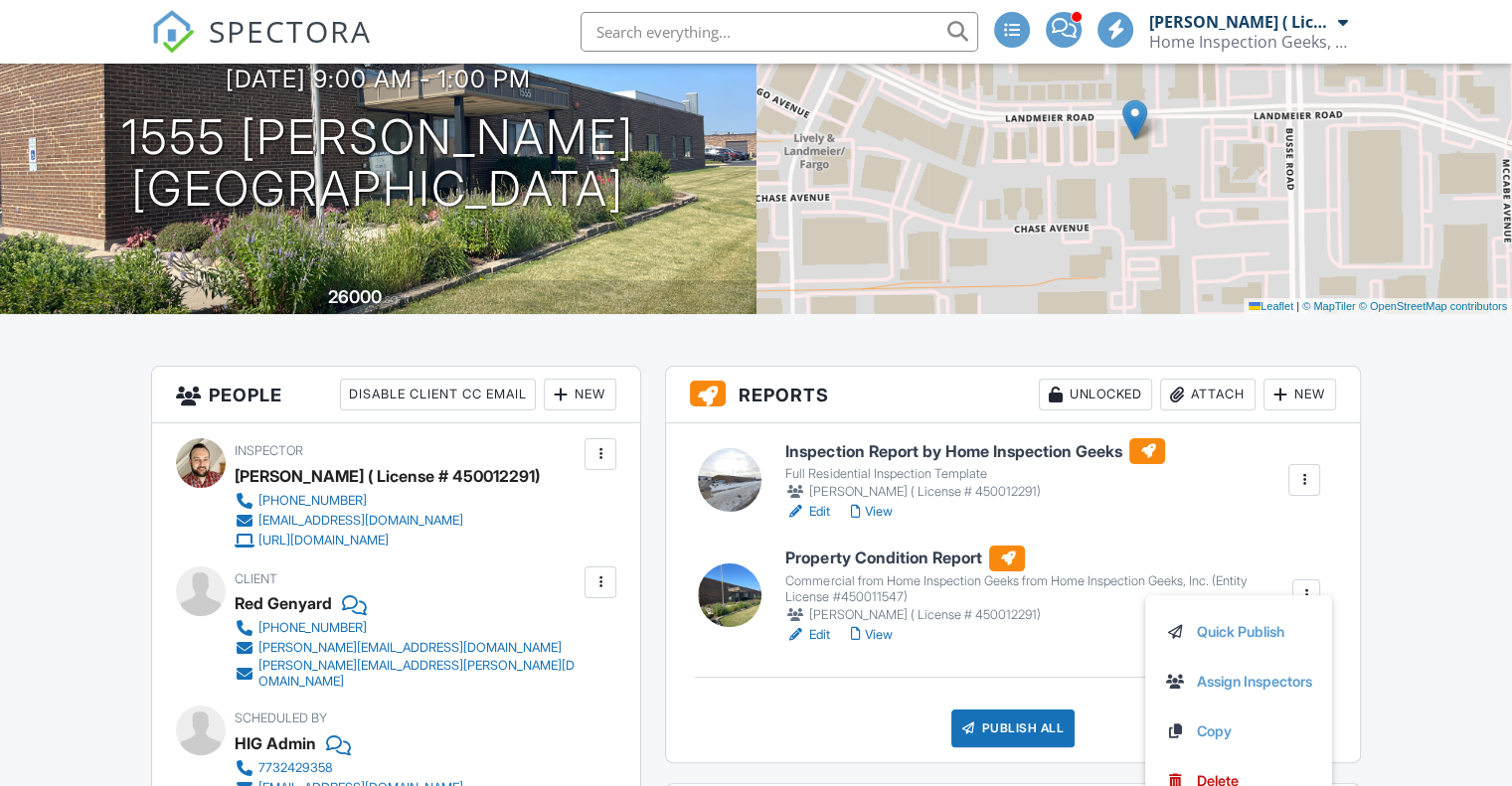 scroll, scrollTop: 371, scrollLeft: 0, axis: vertical 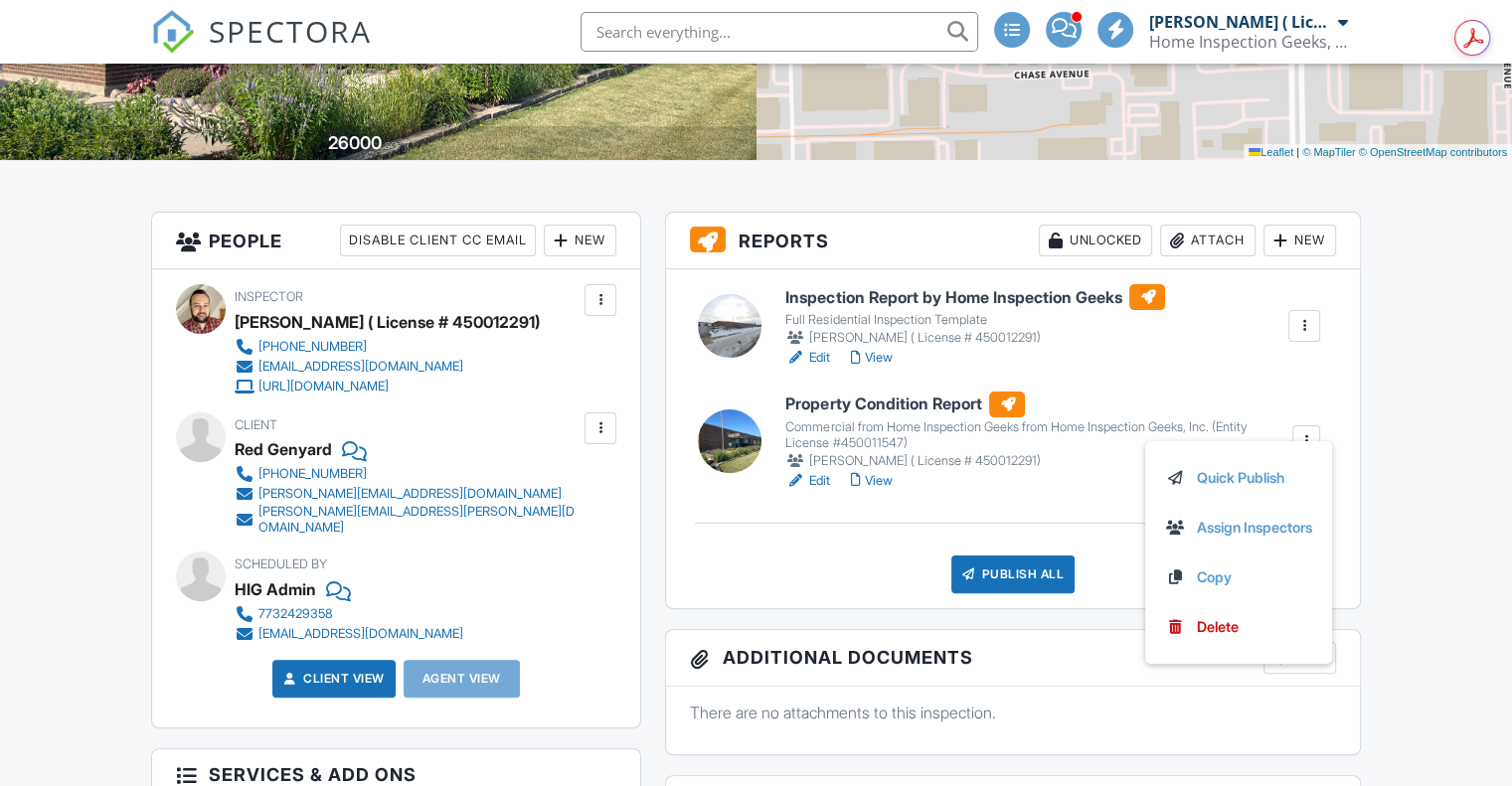click on "Dashboard
Calendar
Inspections
Templates
Settings
Mass Emails
Support Center
Inspection Details
Client View
More
Property Details
Reschedule
Reorder / Copy
Share
Cancel
[GEOGRAPHIC_DATA]
Print Order
Convert to V9
View Change Log
[DATE]  9:00 am
- 1:00 pm
[STREET_ADDRESS][PERSON_NAME]
[GEOGRAPHIC_DATA]
26000
sq. ft.
+ −  Leaflet   |   © MapTiler   © OpenStreetMap contributors
All emails and texts are disabled for this inspection!
All emails and texts have been disabled for this inspection. This may have happened due to someone manually disabling them or this inspection being unconfirmed when it was scheduled. To re-enable emails and texts for this inspection, click the button below.
Turn on emails and texts
Reports" at bounding box center (756, 2473) 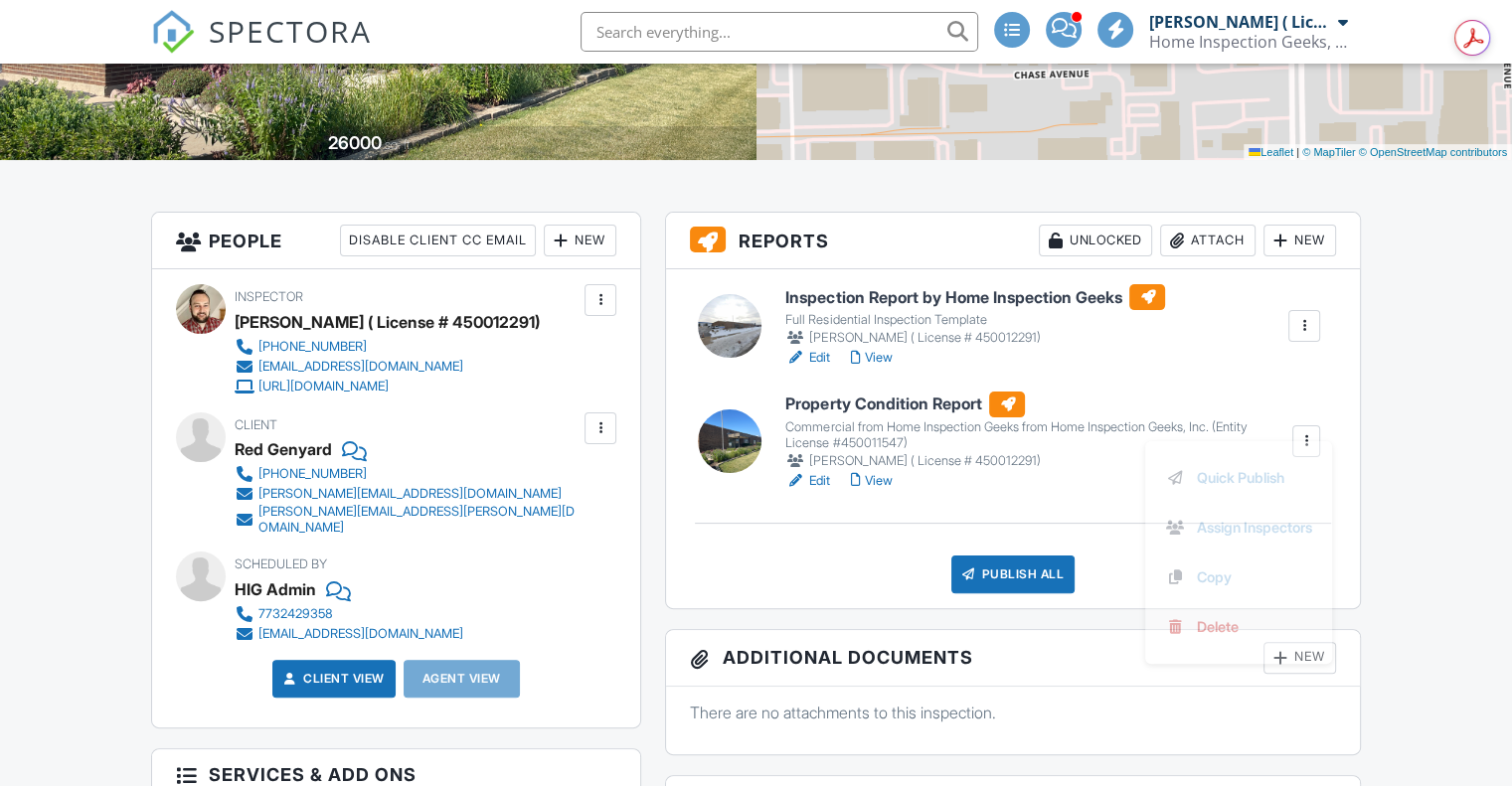 scroll, scrollTop: 344, scrollLeft: 0, axis: vertical 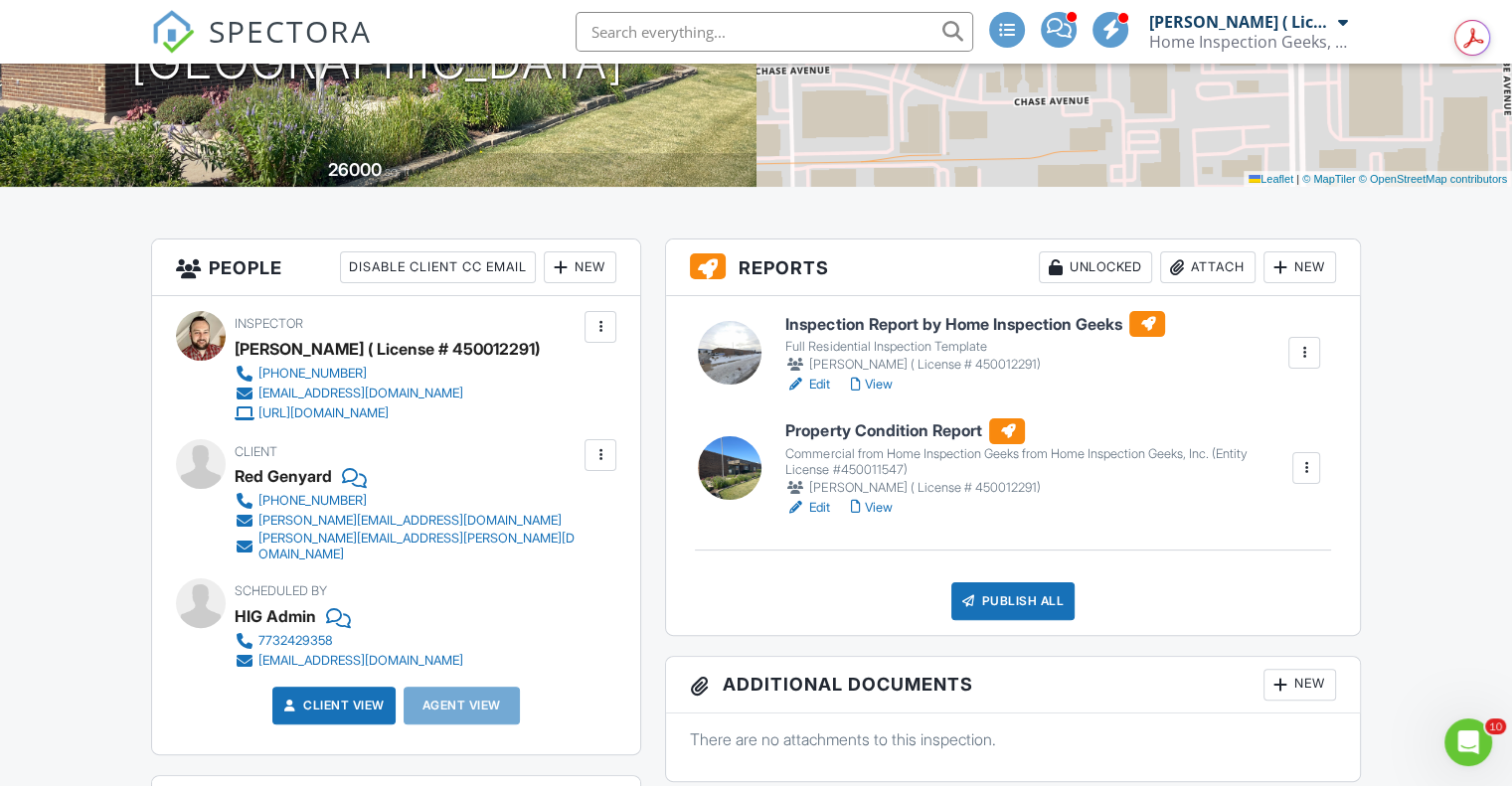 click on "Edit" at bounding box center (807, 508) 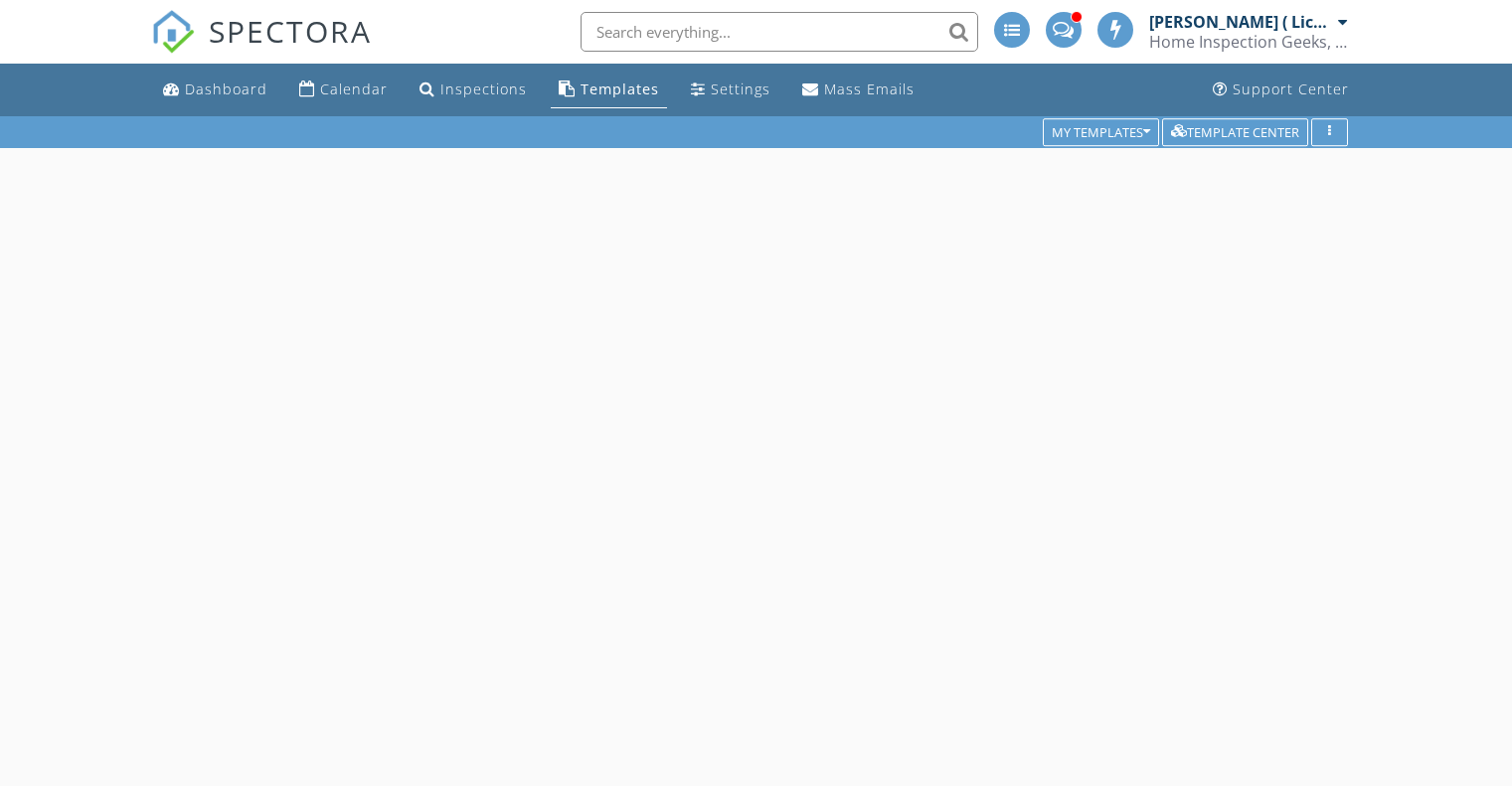 scroll, scrollTop: 0, scrollLeft: 0, axis: both 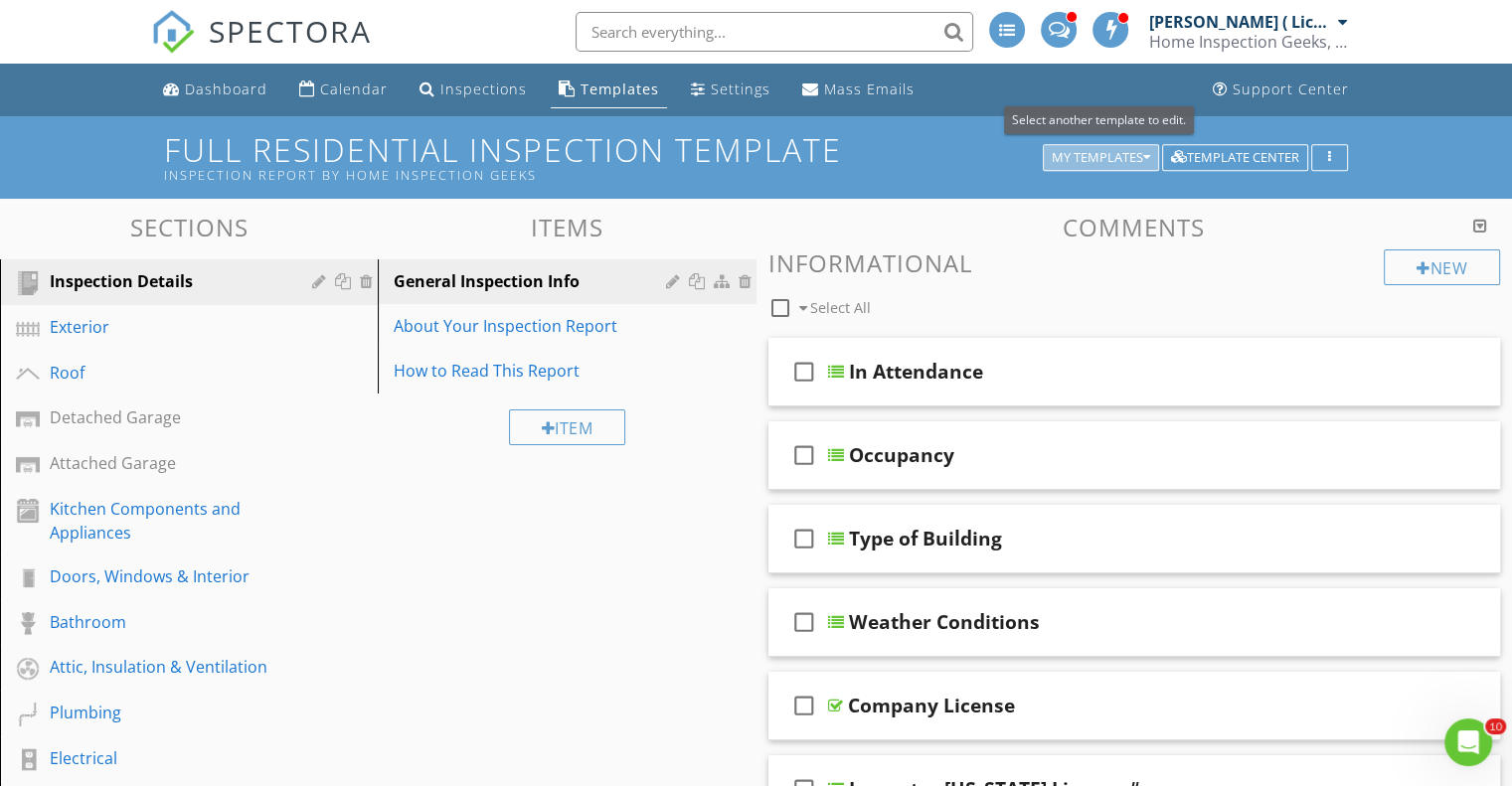 click on "My Templates" at bounding box center (1100, 158) 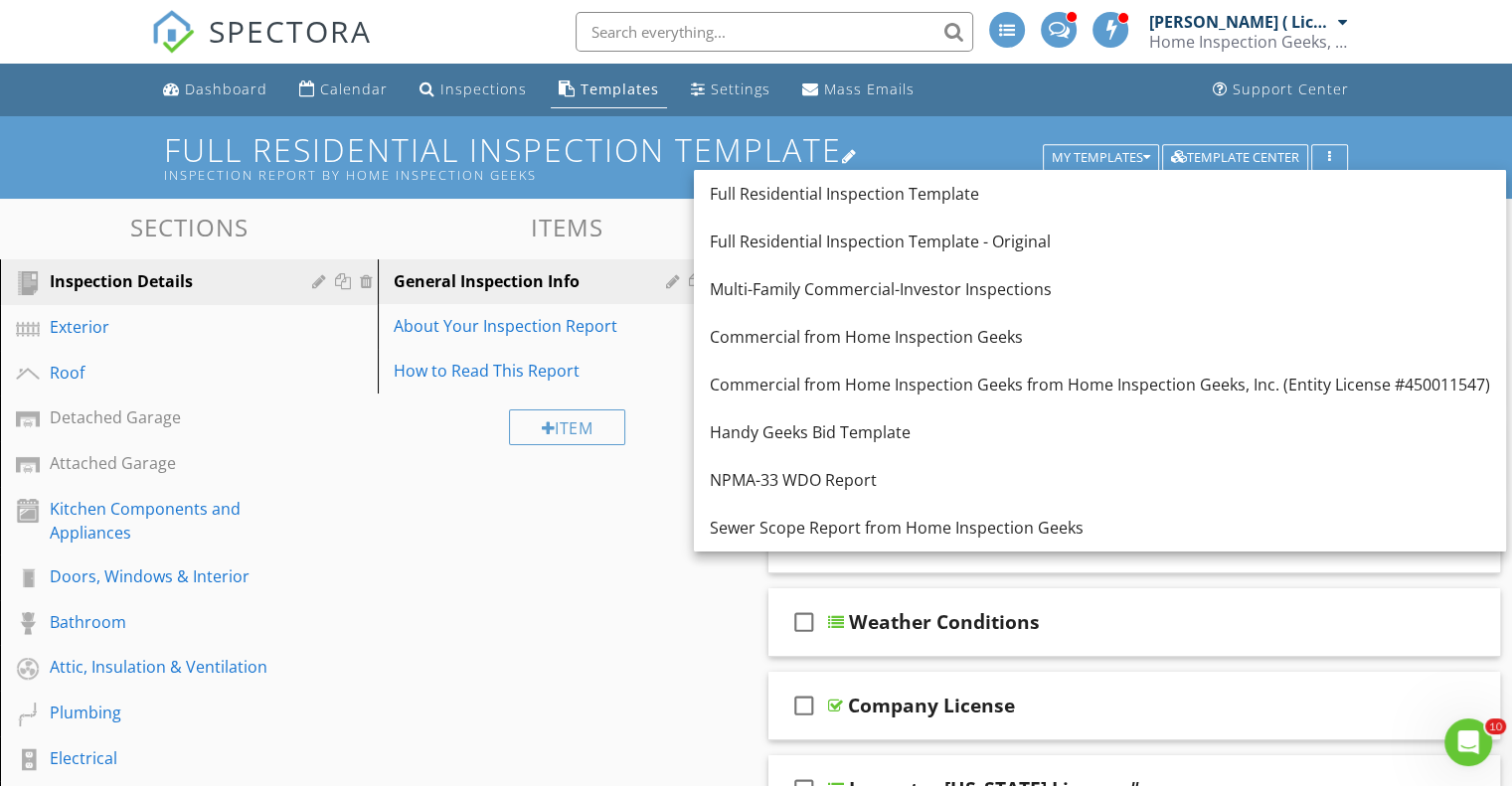 click on "Full Residential Inspection Template
Inspection Report by Home Inspection Geeks" at bounding box center [756, 157] 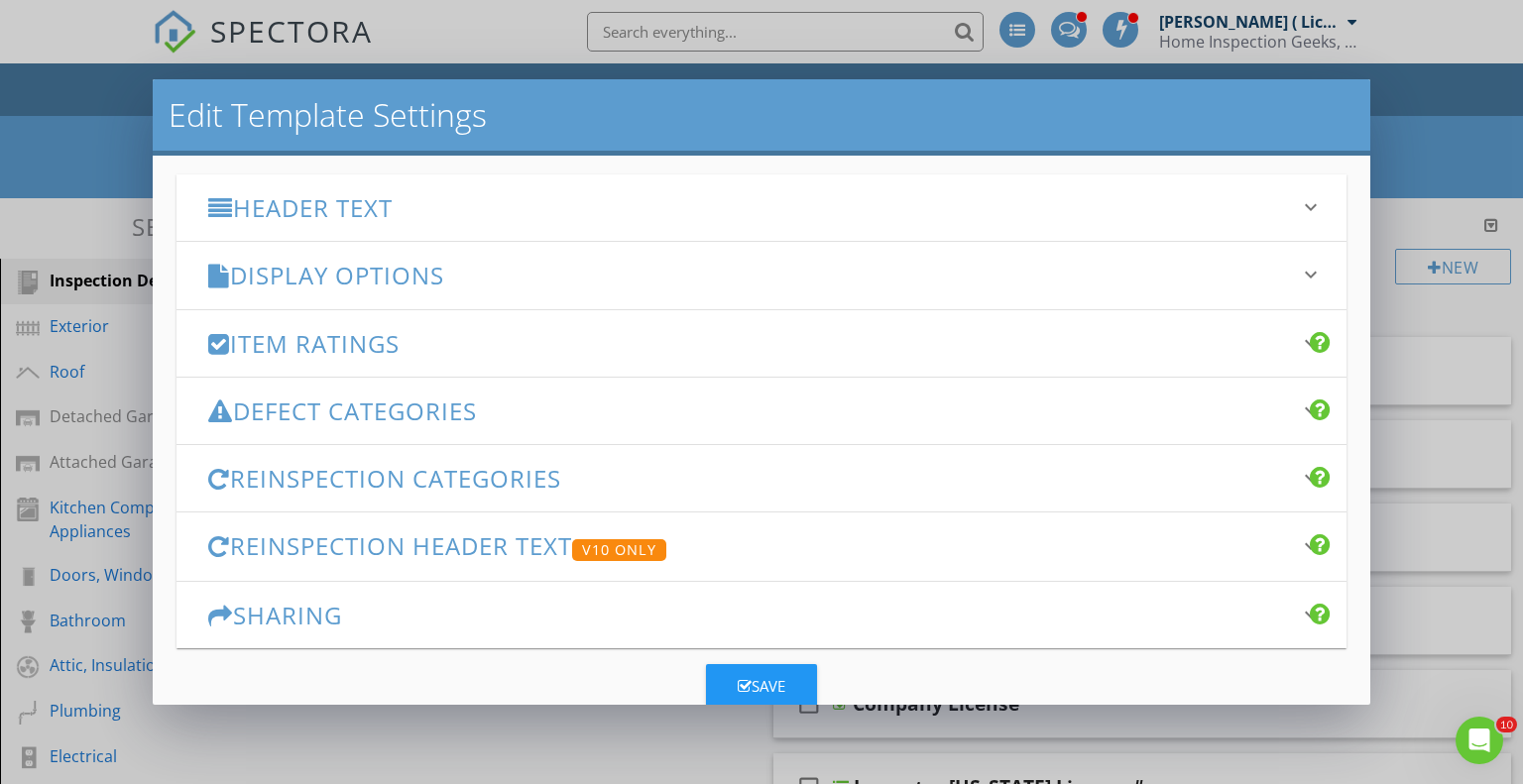 scroll, scrollTop: 244, scrollLeft: 0, axis: vertical 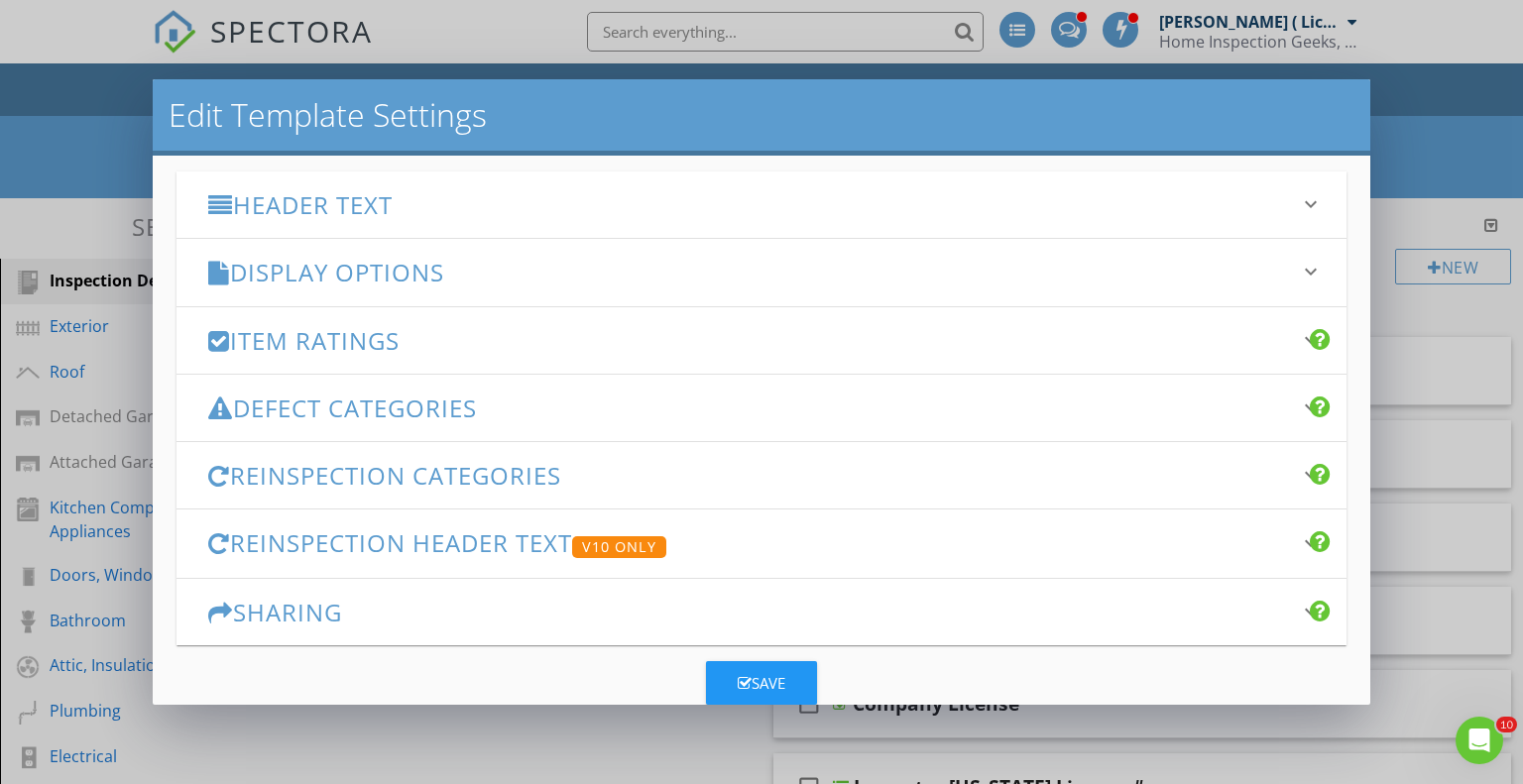 click on "Defect Categories" at bounding box center [750, 407] 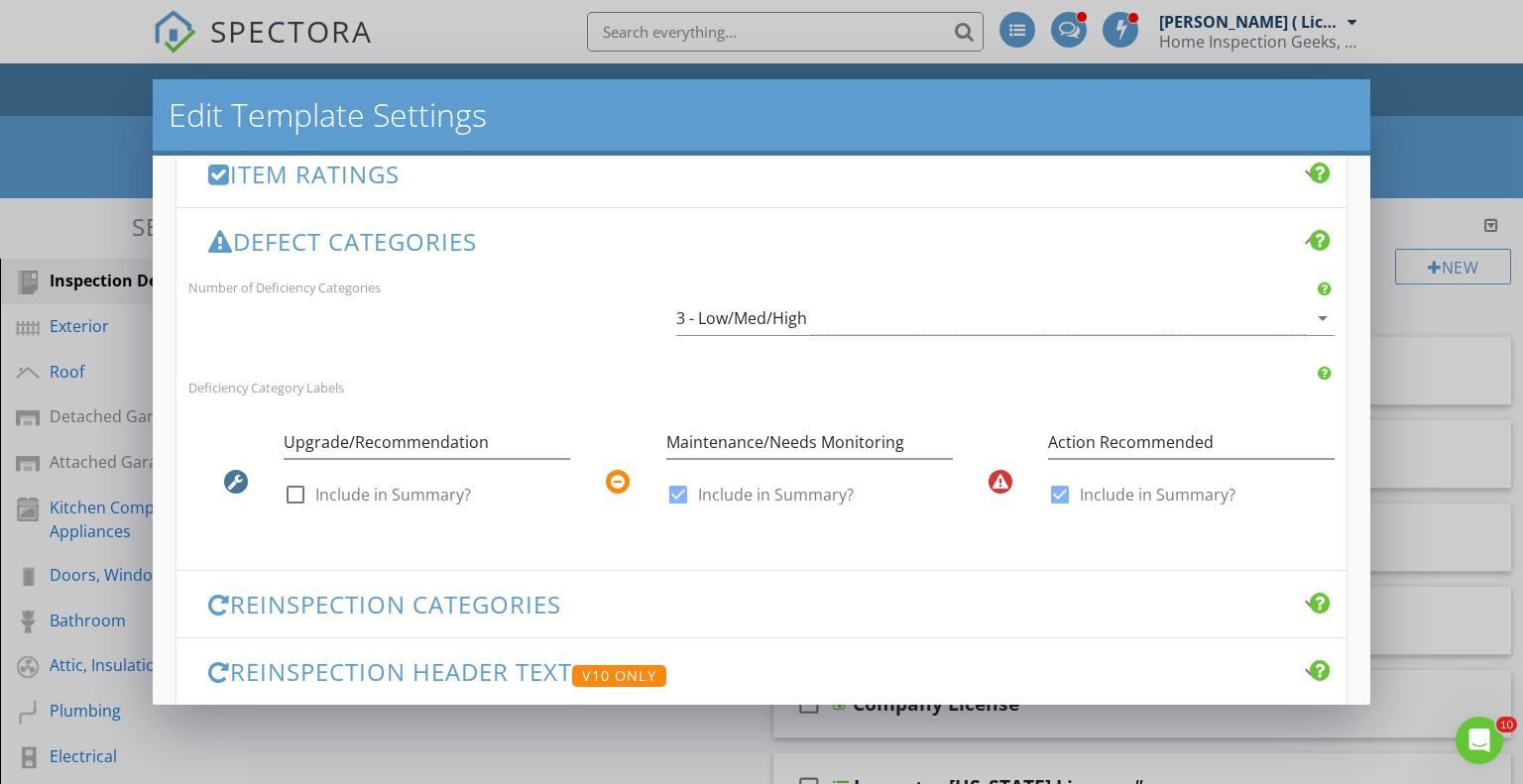 scroll, scrollTop: 424, scrollLeft: 0, axis: vertical 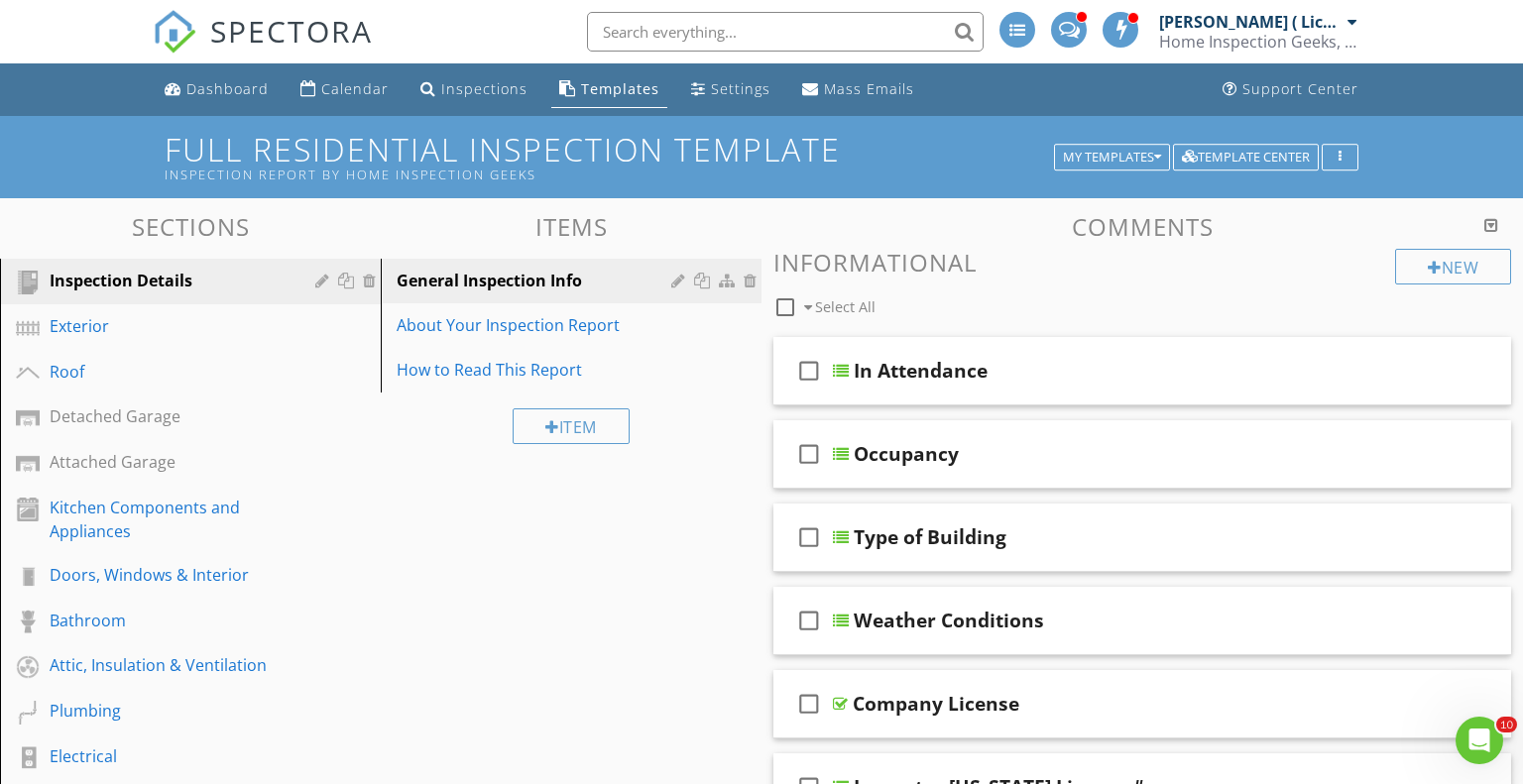 click at bounding box center (762, 392) 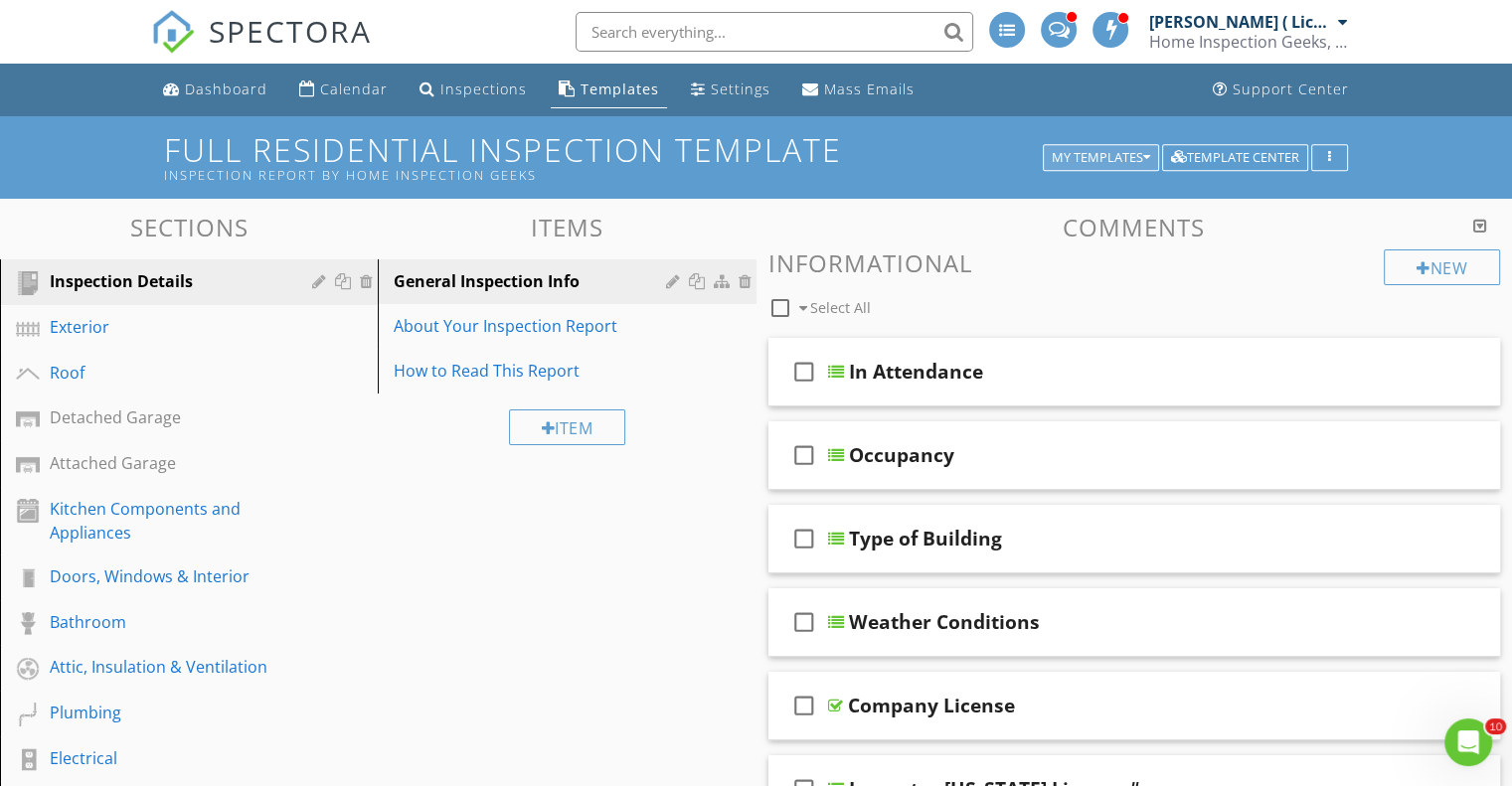 click on "My Templates" at bounding box center (1100, 158) 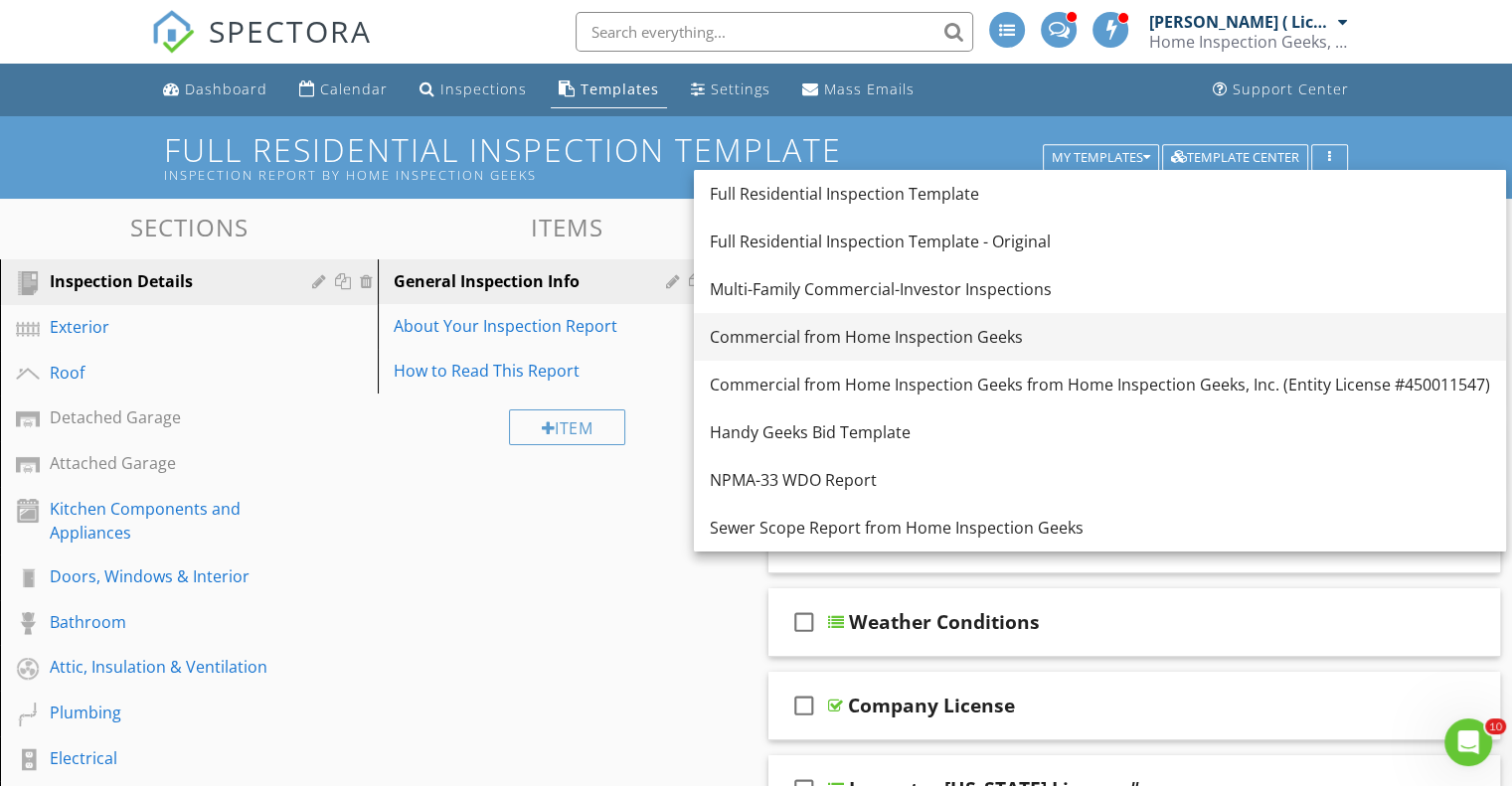 click on "Commercial from Home Inspection Geeks" at bounding box center (1099, 337) 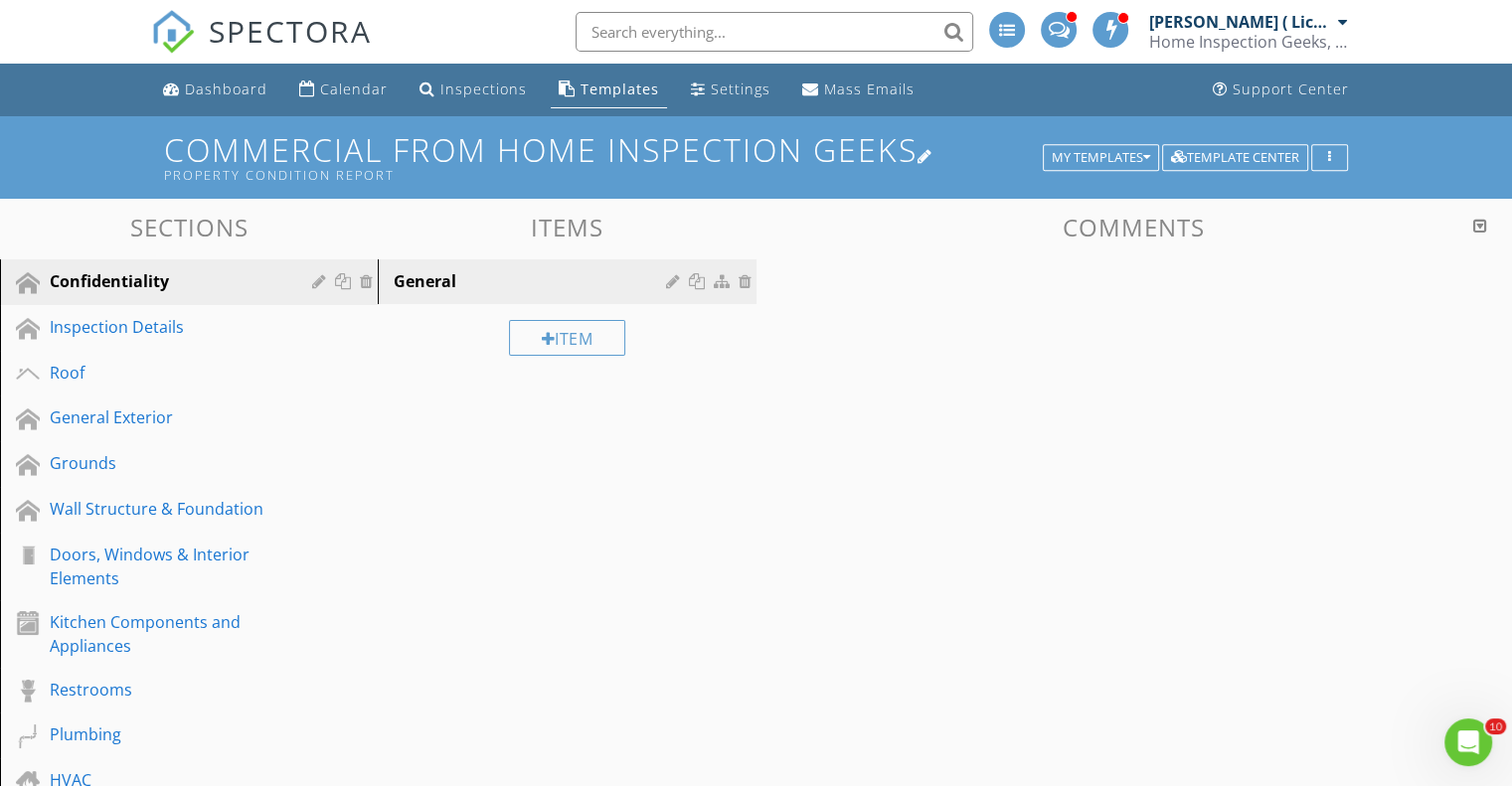 click at bounding box center (925, 156) 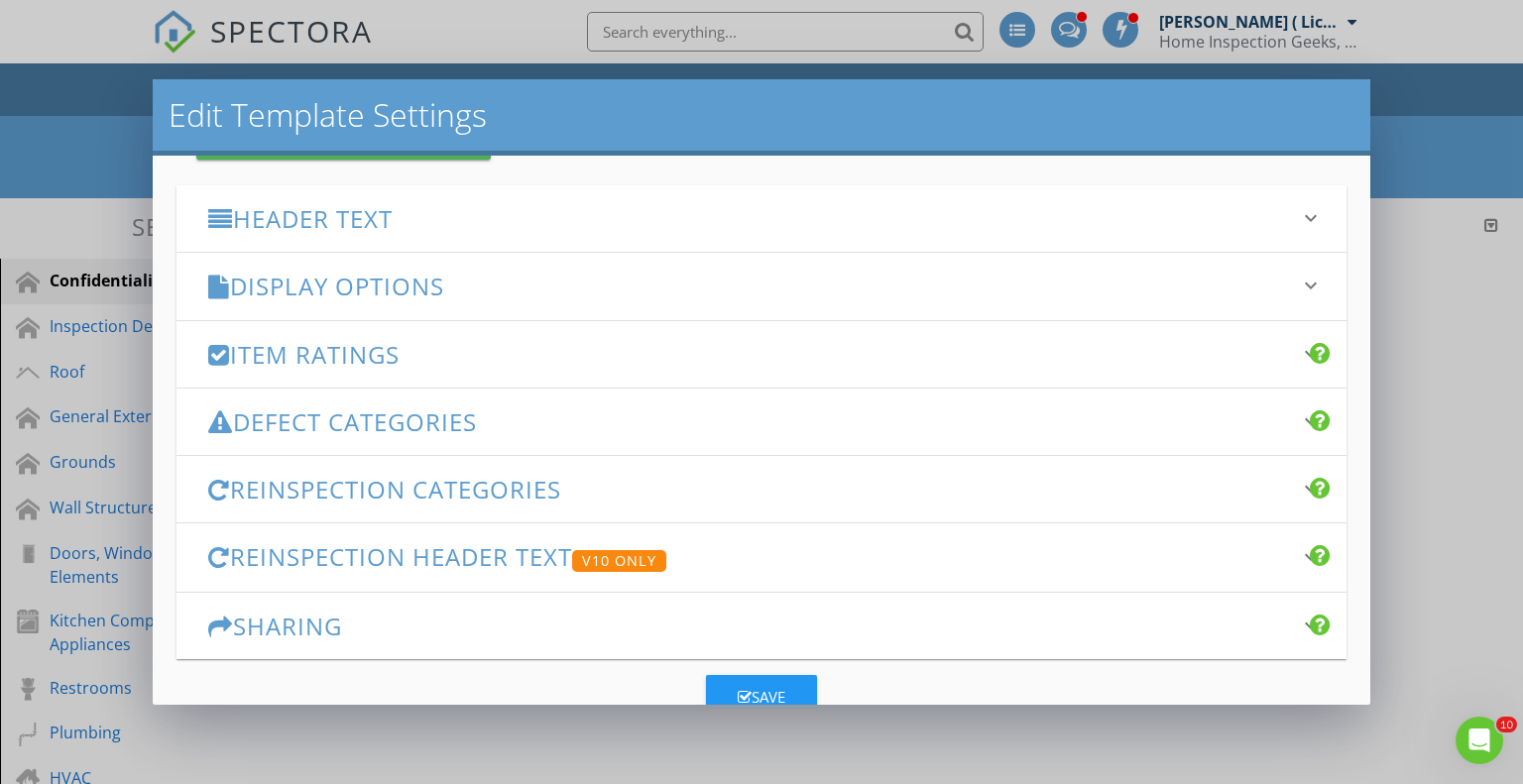 scroll, scrollTop: 255, scrollLeft: 0, axis: vertical 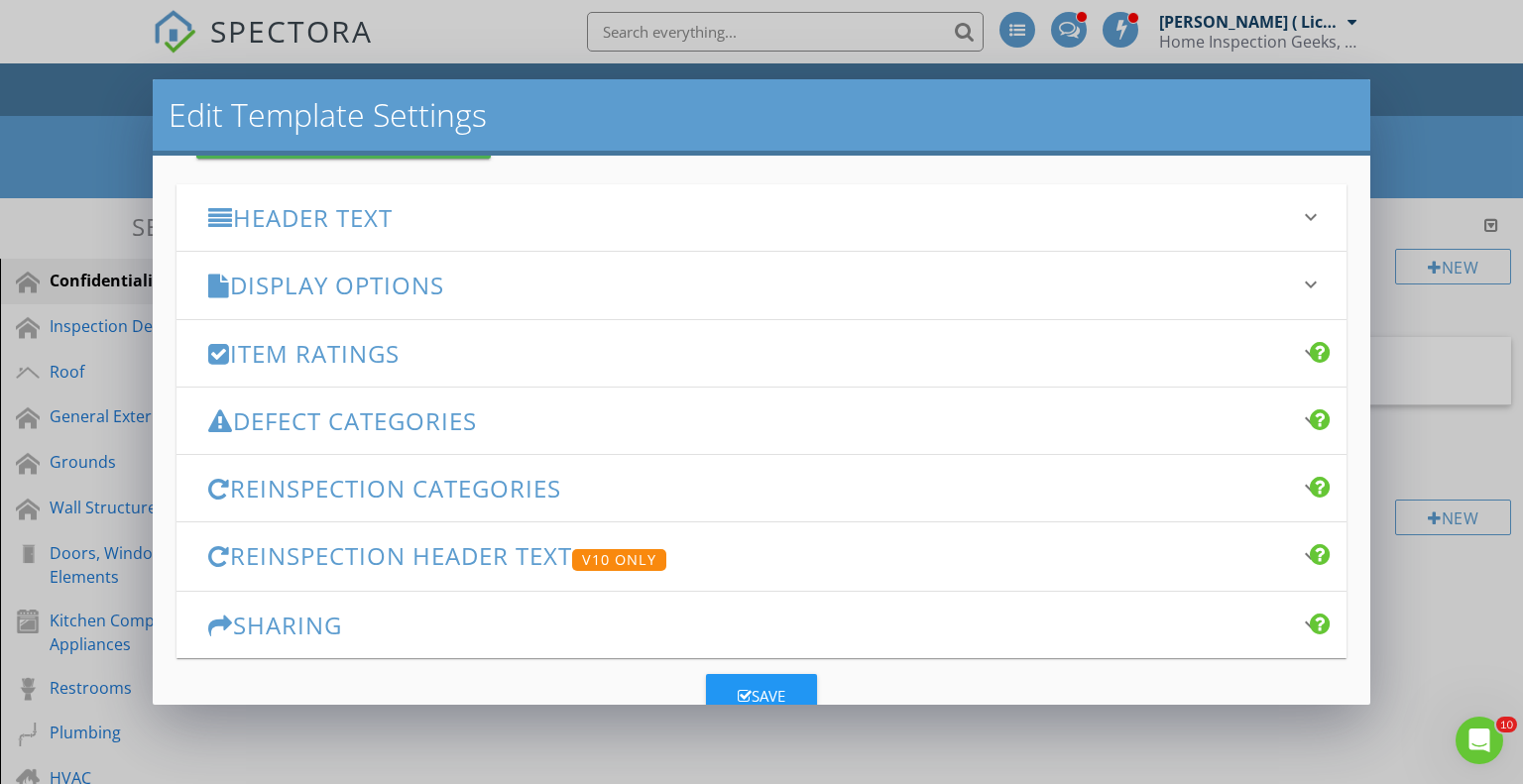 click on "Defect Categories" at bounding box center [750, 420] 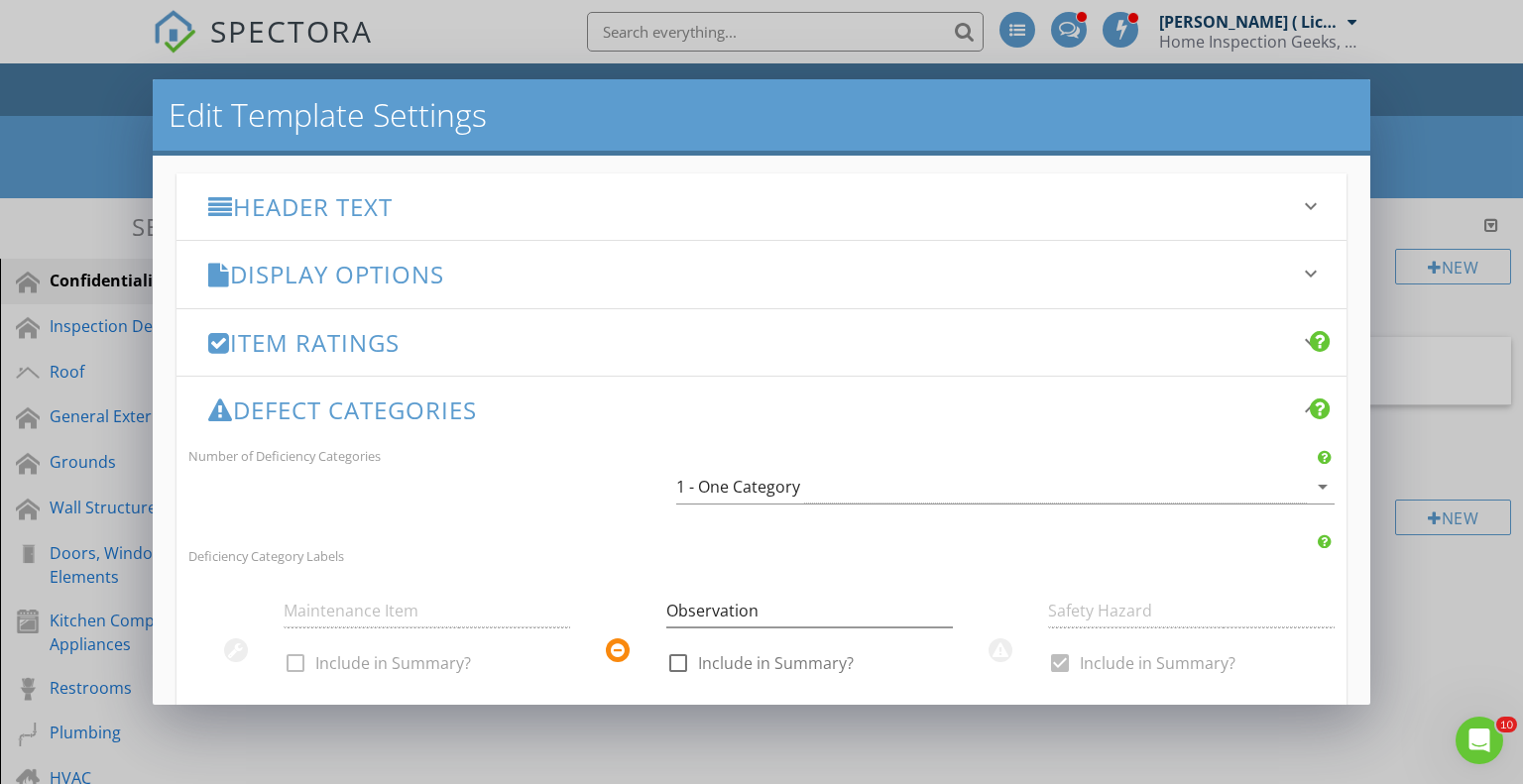scroll, scrollTop: 265, scrollLeft: 0, axis: vertical 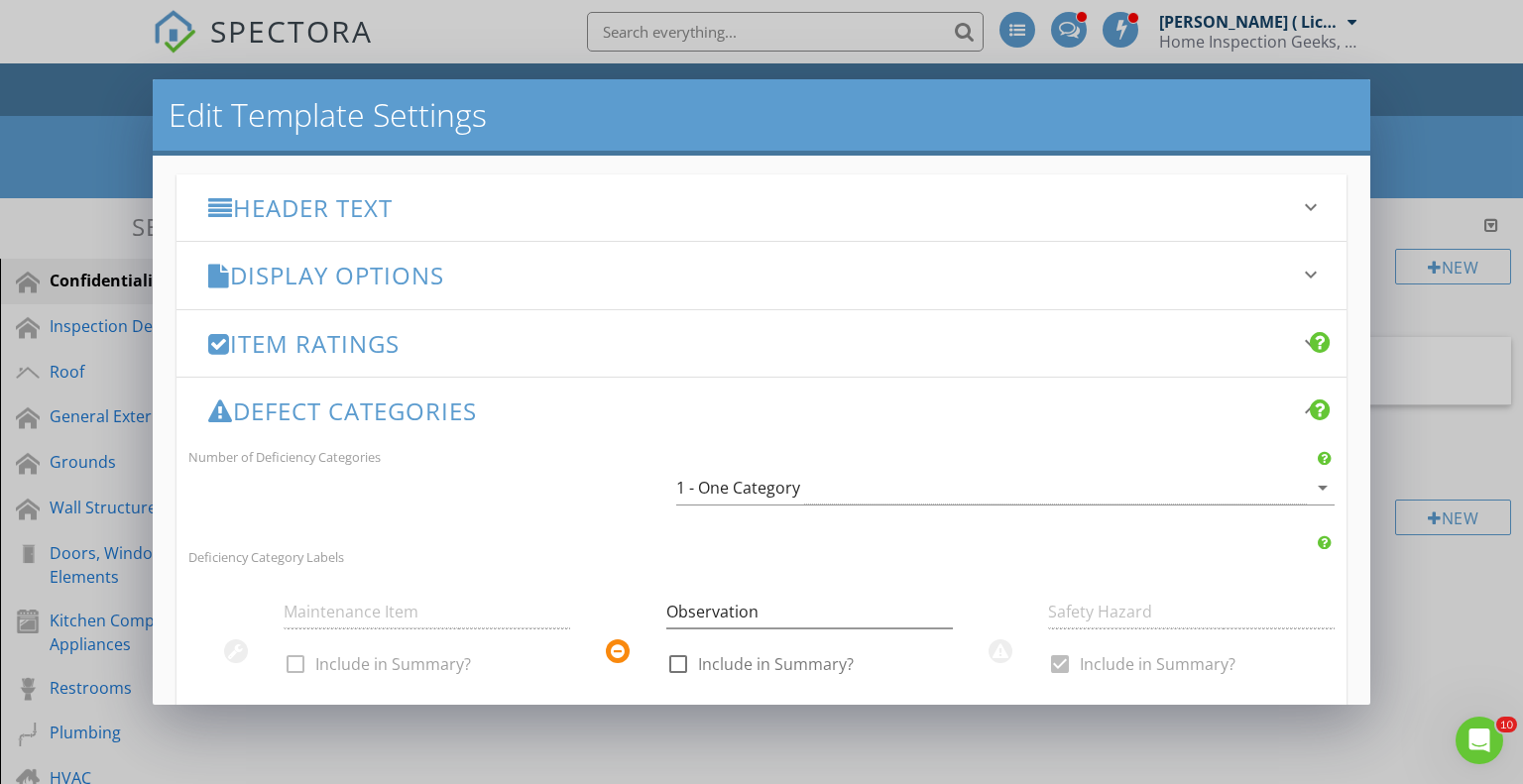 click on "Defect Categories" at bounding box center (750, 410) 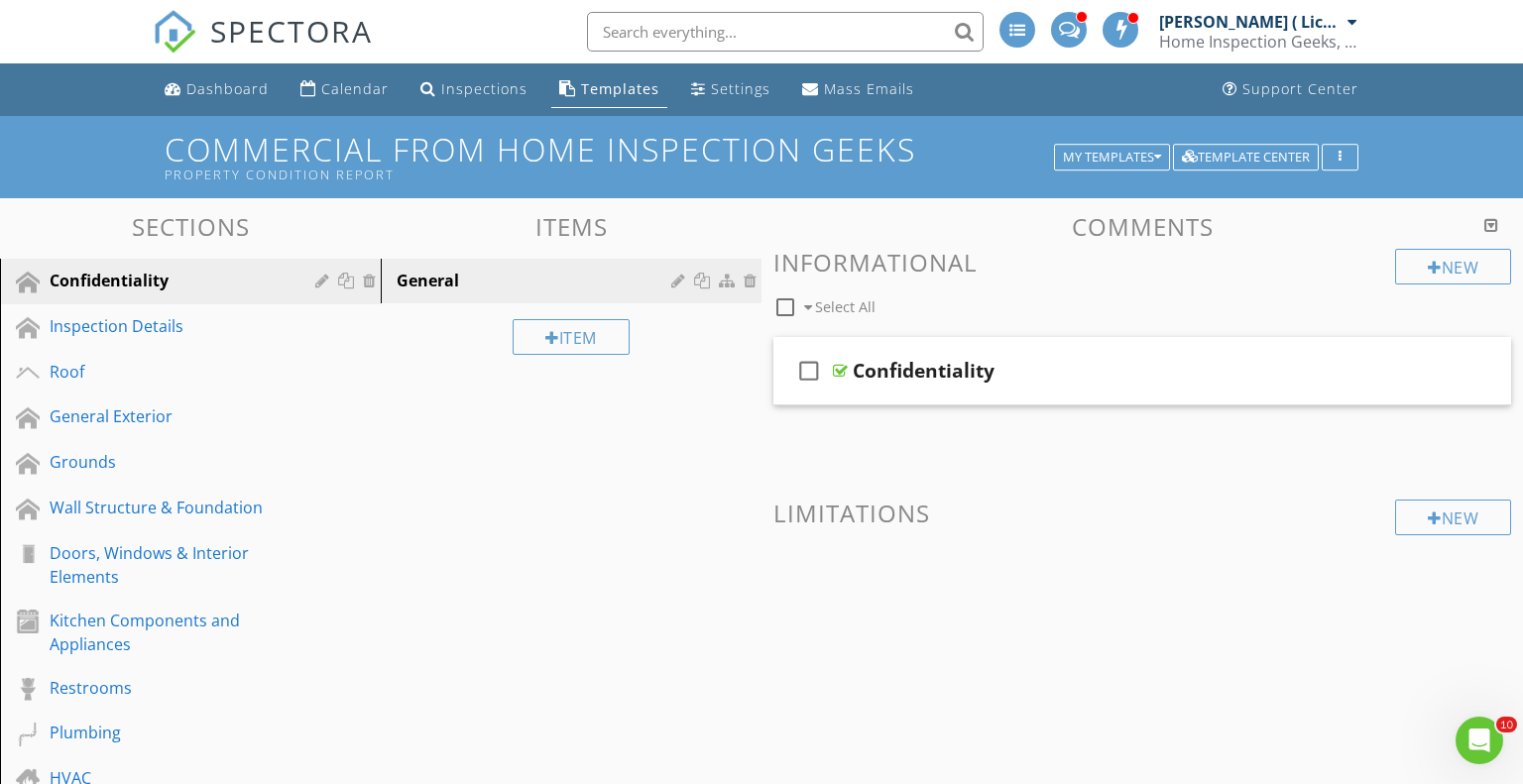 click at bounding box center (762, 392) 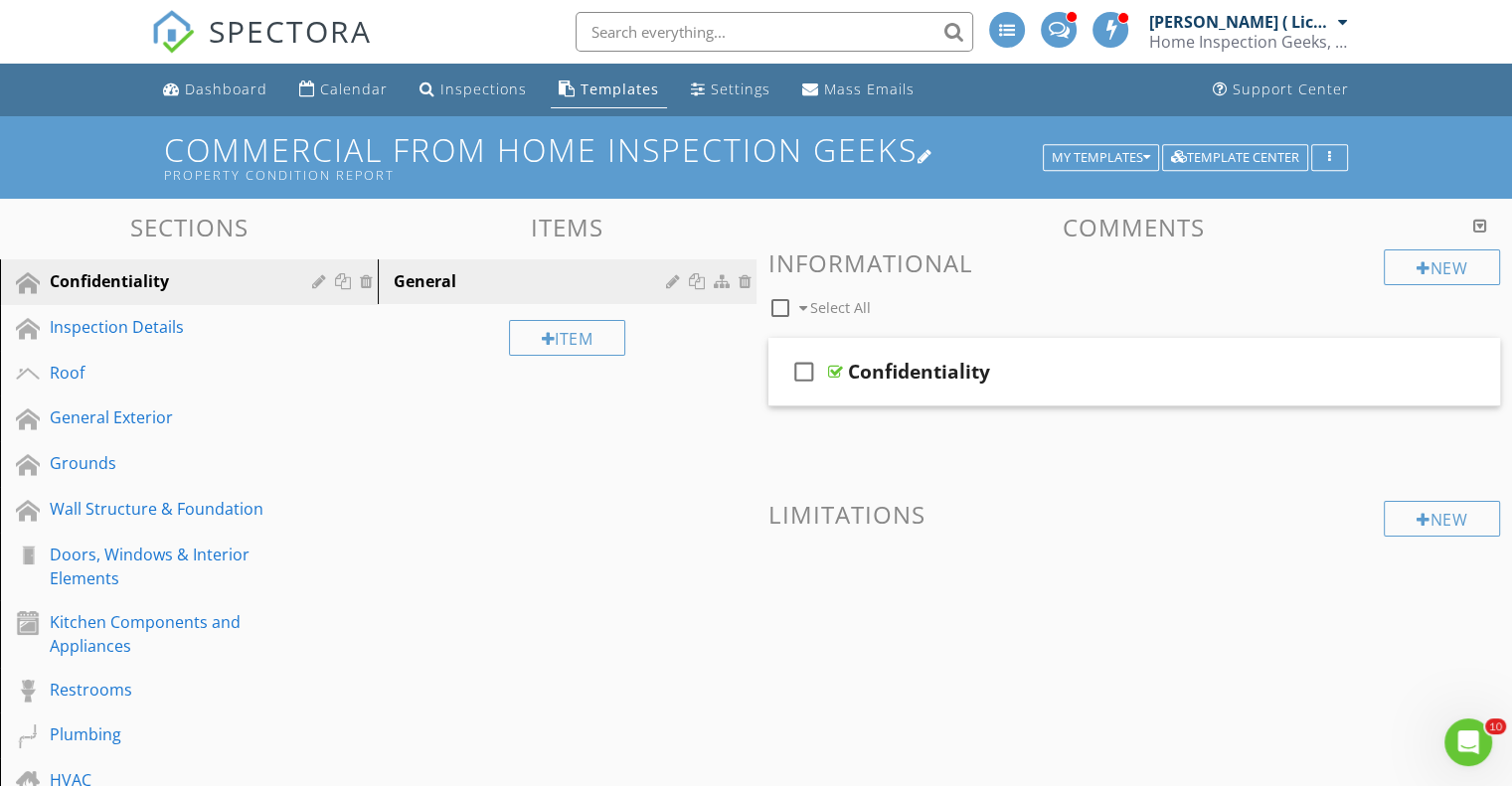 click at bounding box center [925, 156] 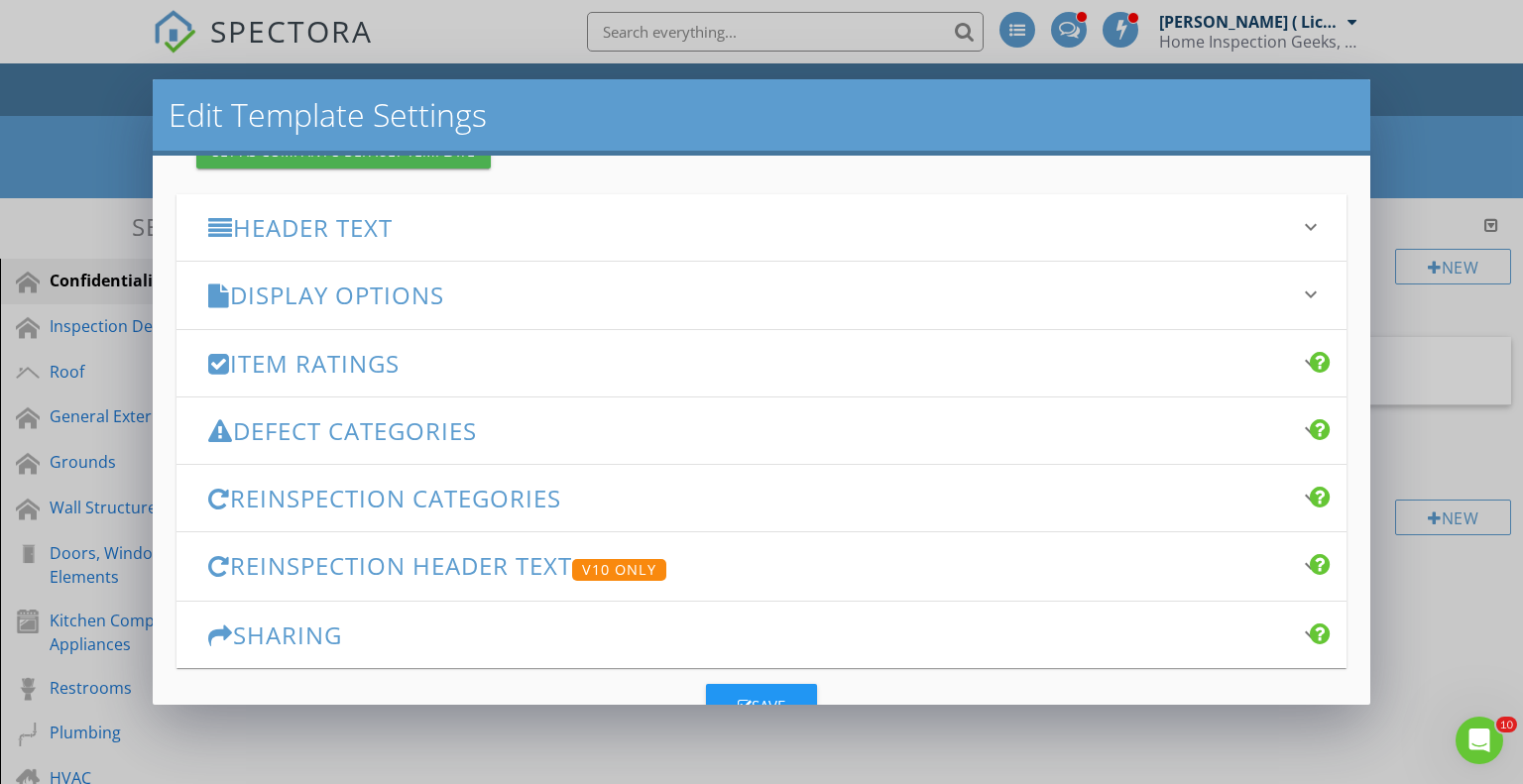 scroll, scrollTop: 252, scrollLeft: 0, axis: vertical 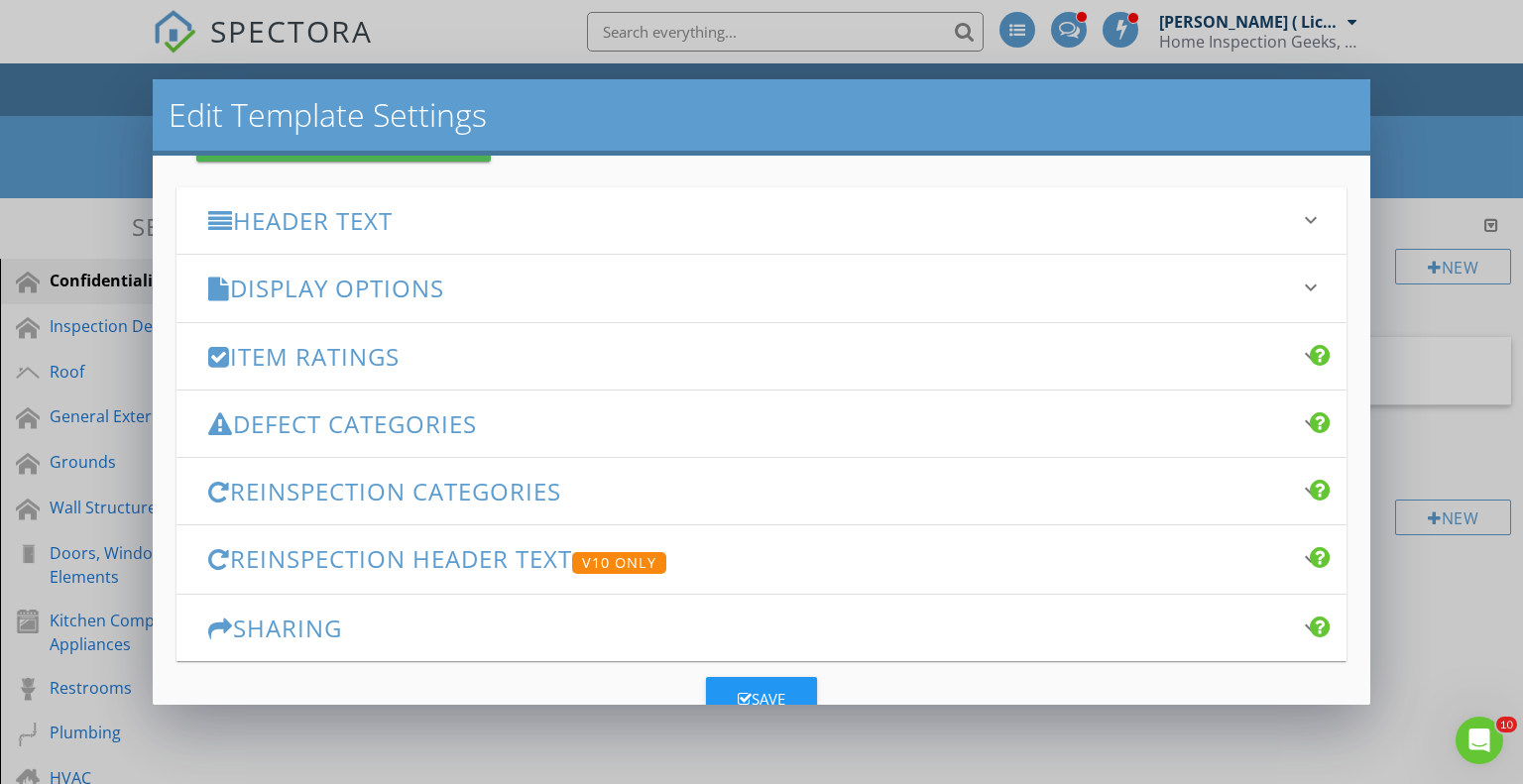 click on "Item Ratings
keyboard_arrow_down" at bounding box center (762, 356) 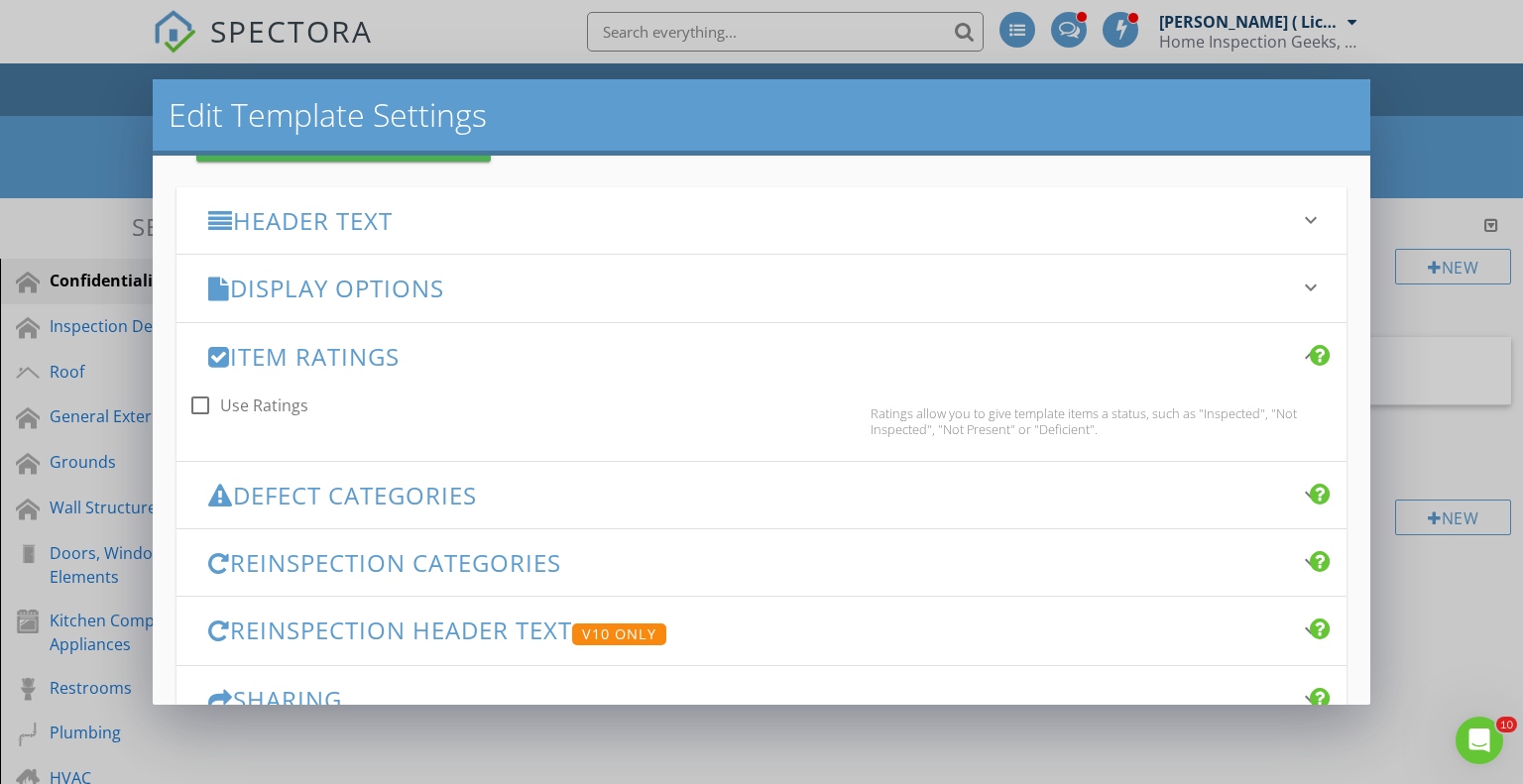 click on "Item Ratings
keyboard_arrow_down" at bounding box center [762, 356] 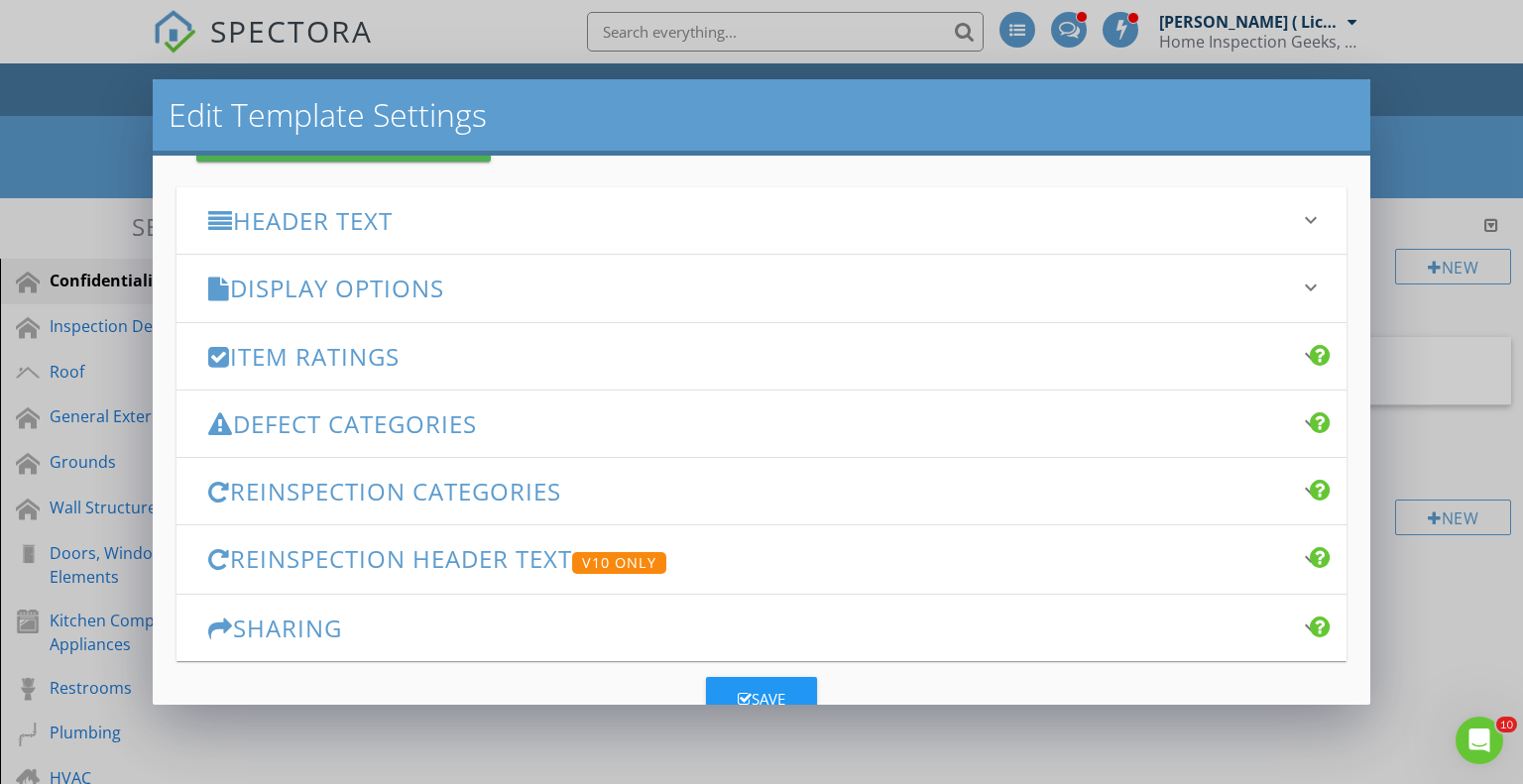 click on "Defect Categories" at bounding box center (750, 423) 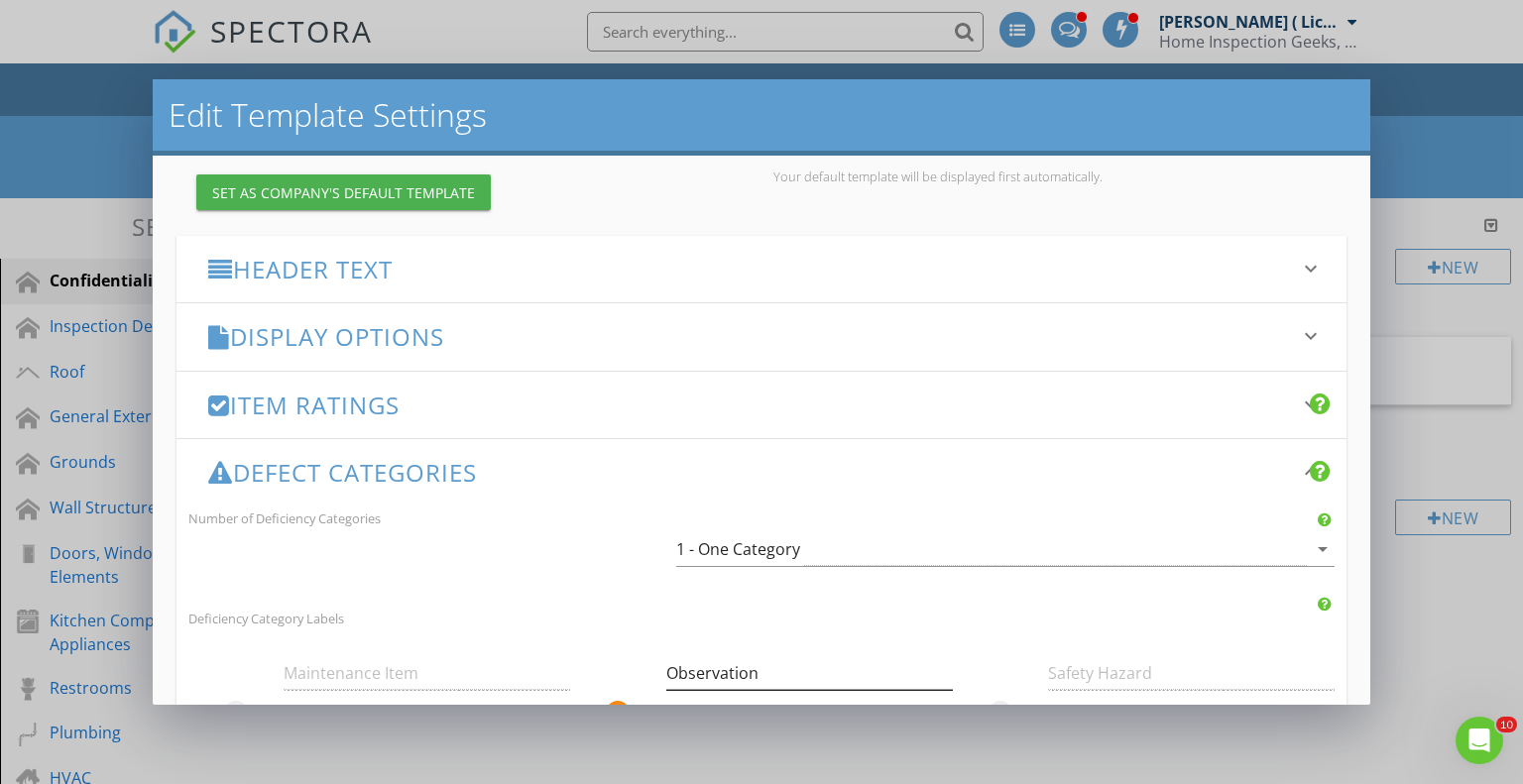 scroll, scrollTop: 198, scrollLeft: 0, axis: vertical 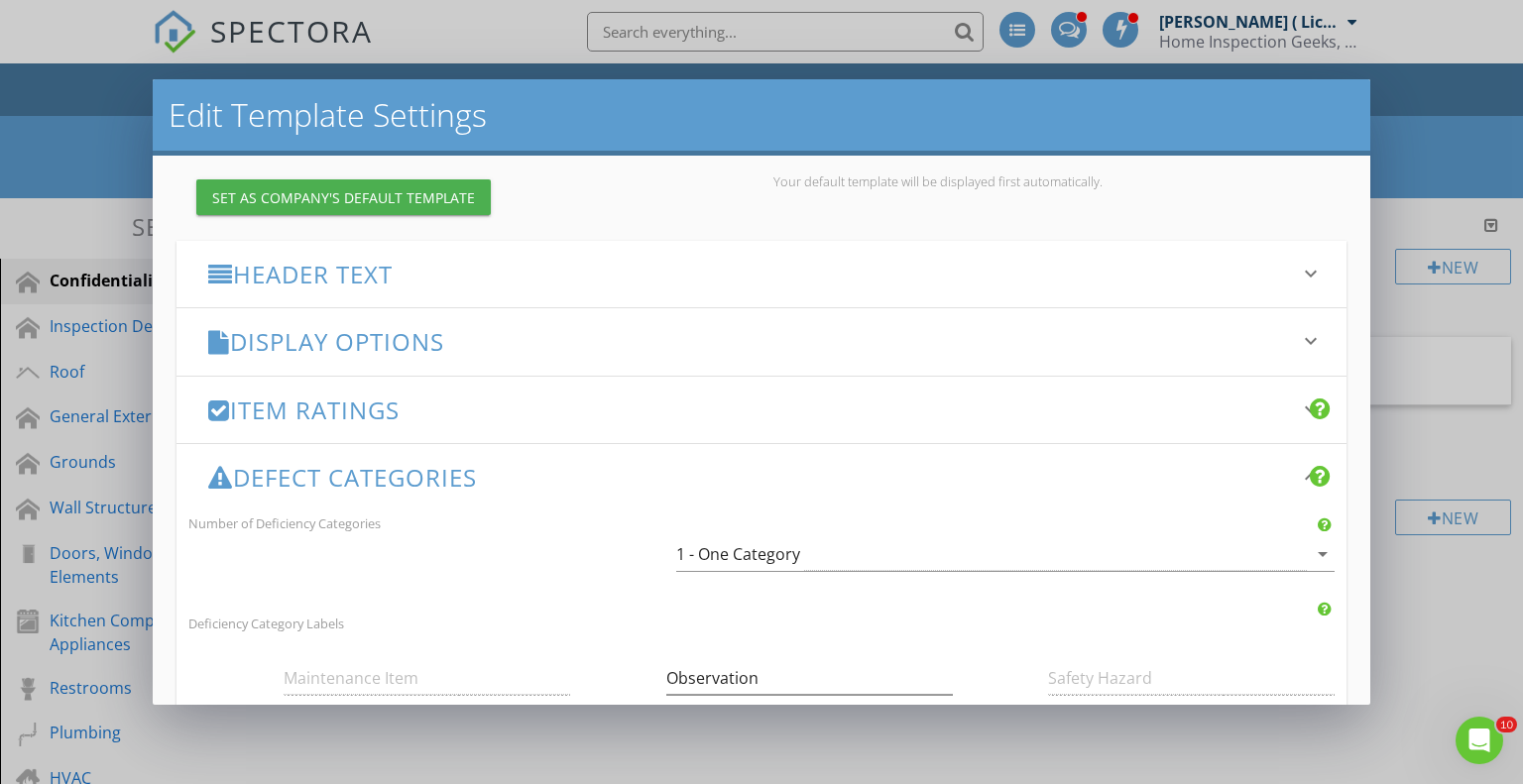 click on "Display Options" at bounding box center [750, 341] 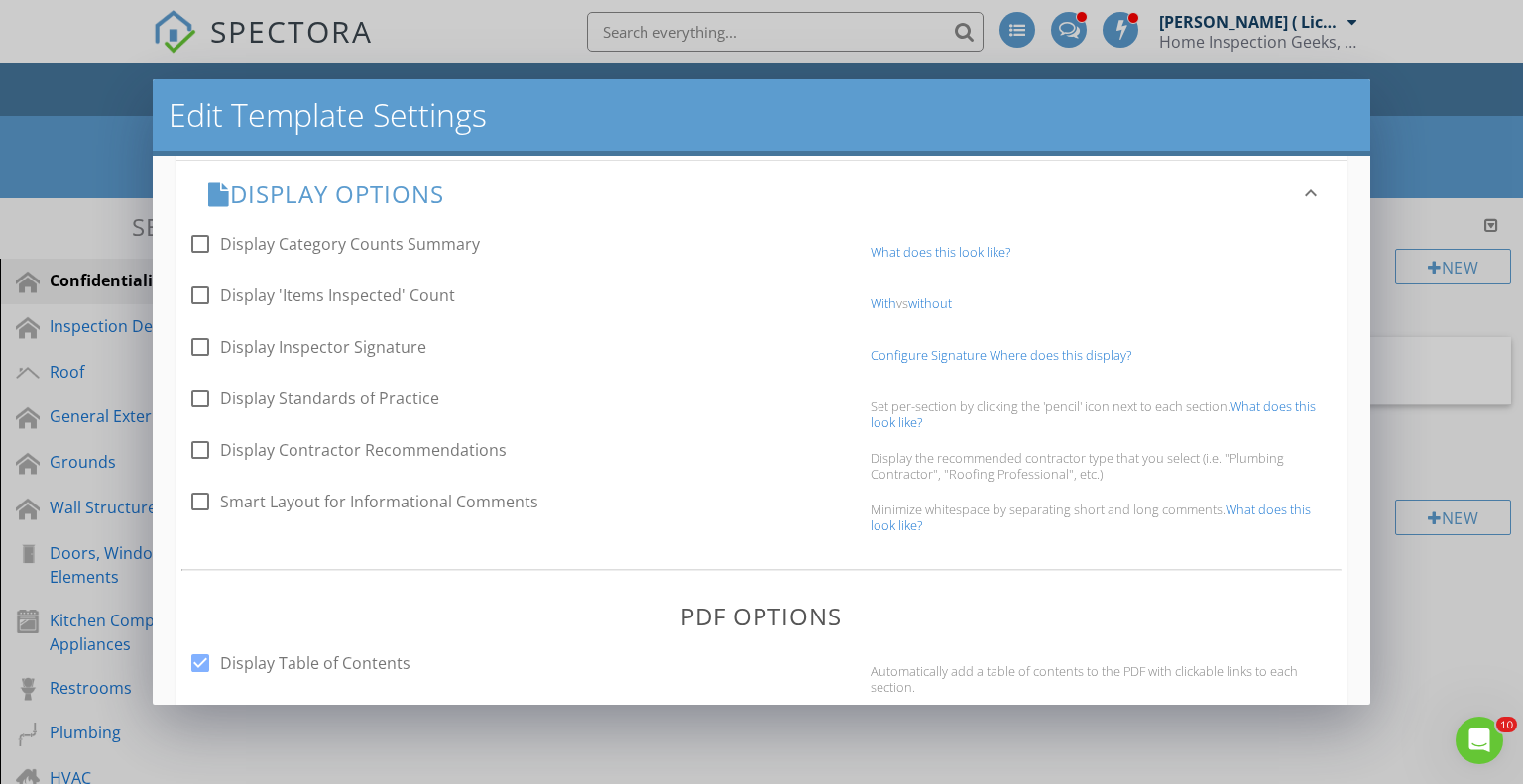 scroll, scrollTop: 337, scrollLeft: 0, axis: vertical 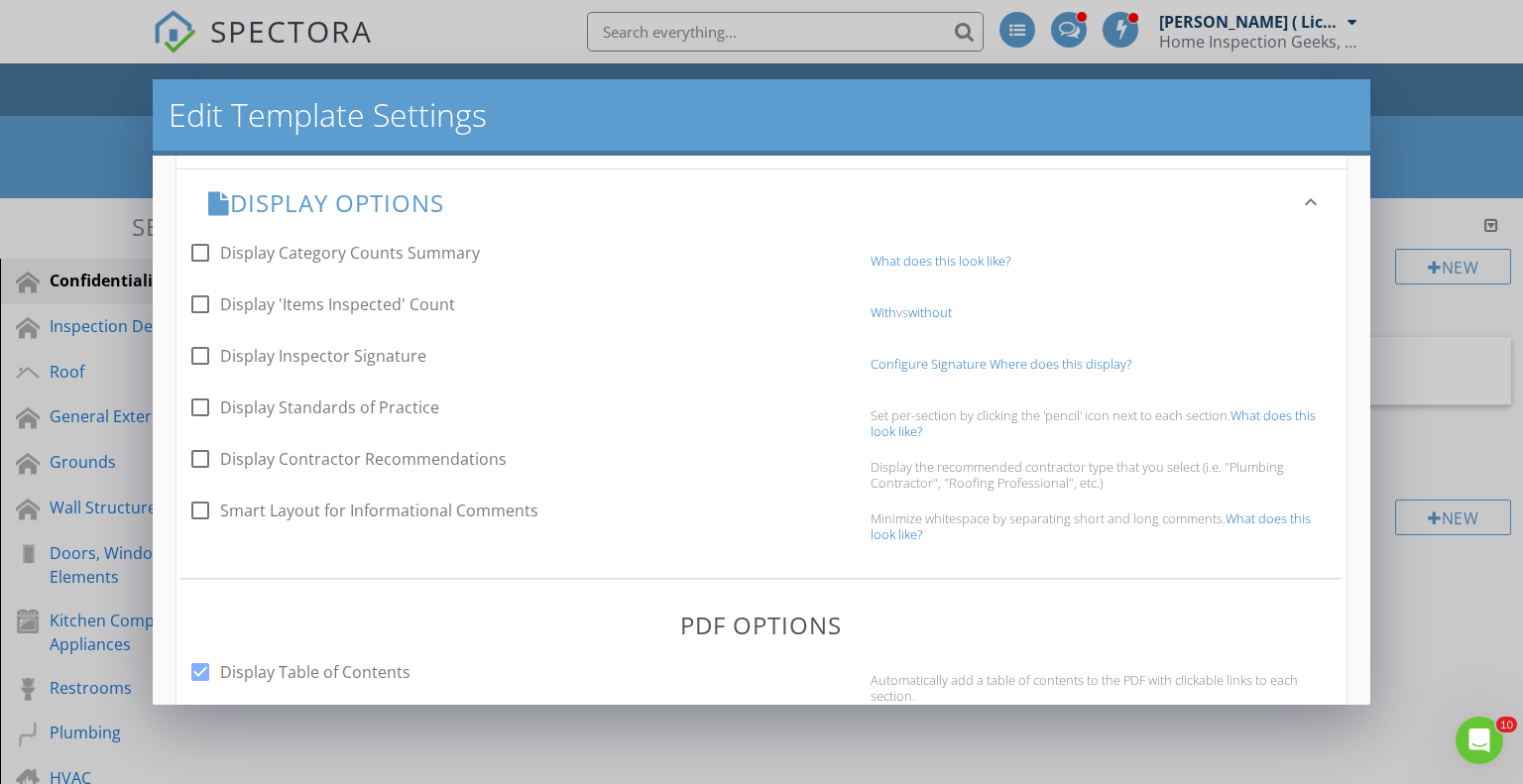 click on "Edit Template Settings   Changes to these settings only affect future reports.     Name Commercial from Home Inspection Geeks     Friendly Display Name Property Condition Report
Set as Company's Default Template
Your default template will be displayed first
automatically.
Header Text
keyboard_arrow_down   Full Report Header Text   Inline Style XLarge Large Normal Small Light Small/Light Bold Italic Underline Colors Ordered List Unordered List Align Align Left Align Center Align Right Align Justify Insert Link Insert Image Insert Video Insert Table Code View Clear Formatting This text will be displayed at the top of every report, both in the PDF and HTML format.   Summary Header Text   Inline Style XLarge Large Normal Small Light Small/Light Bold Italic Underline Colors Ordered List Unordered List Align Align Left Align Center Align Right Align Justify Insert Link Insert Image Insert Video Insert Table Code View Clear Formatting" at bounding box center (762, 392) 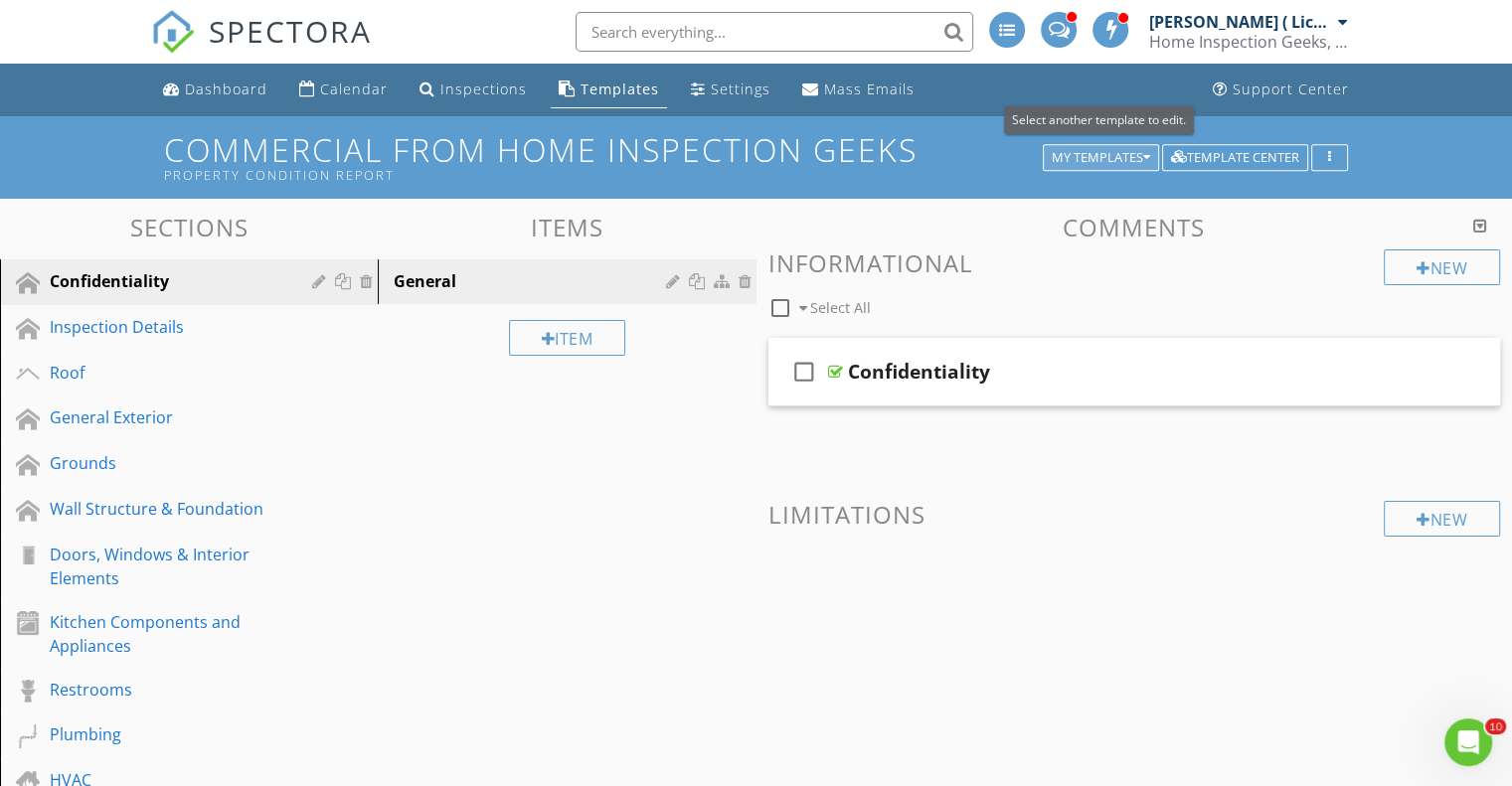 click on "My Templates" at bounding box center [1100, 158] 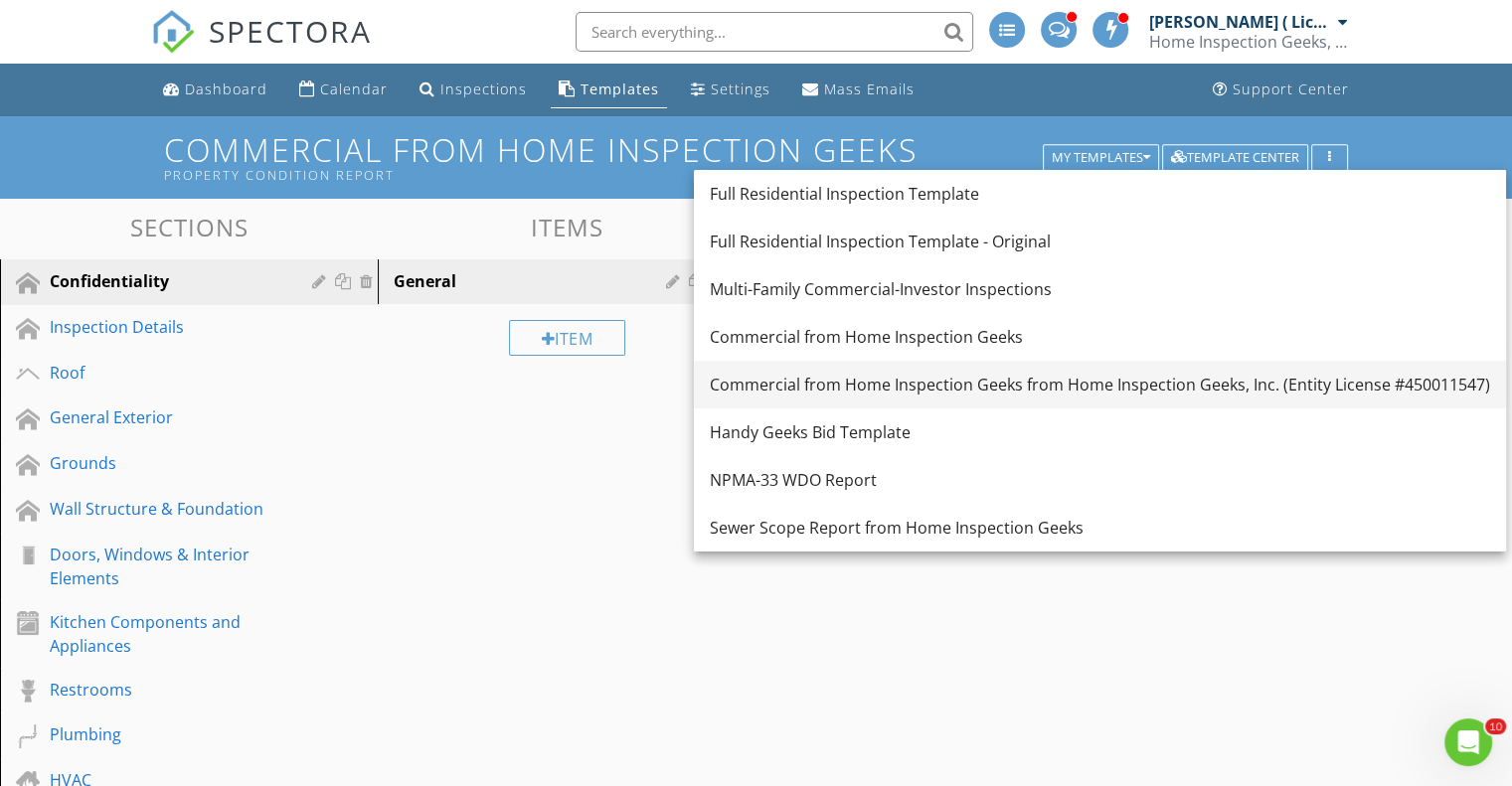 click on "Commercial from Home Inspection Geeks from Home Inspection Geeks, Inc. (Entity License #450011547)" at bounding box center [1099, 385] 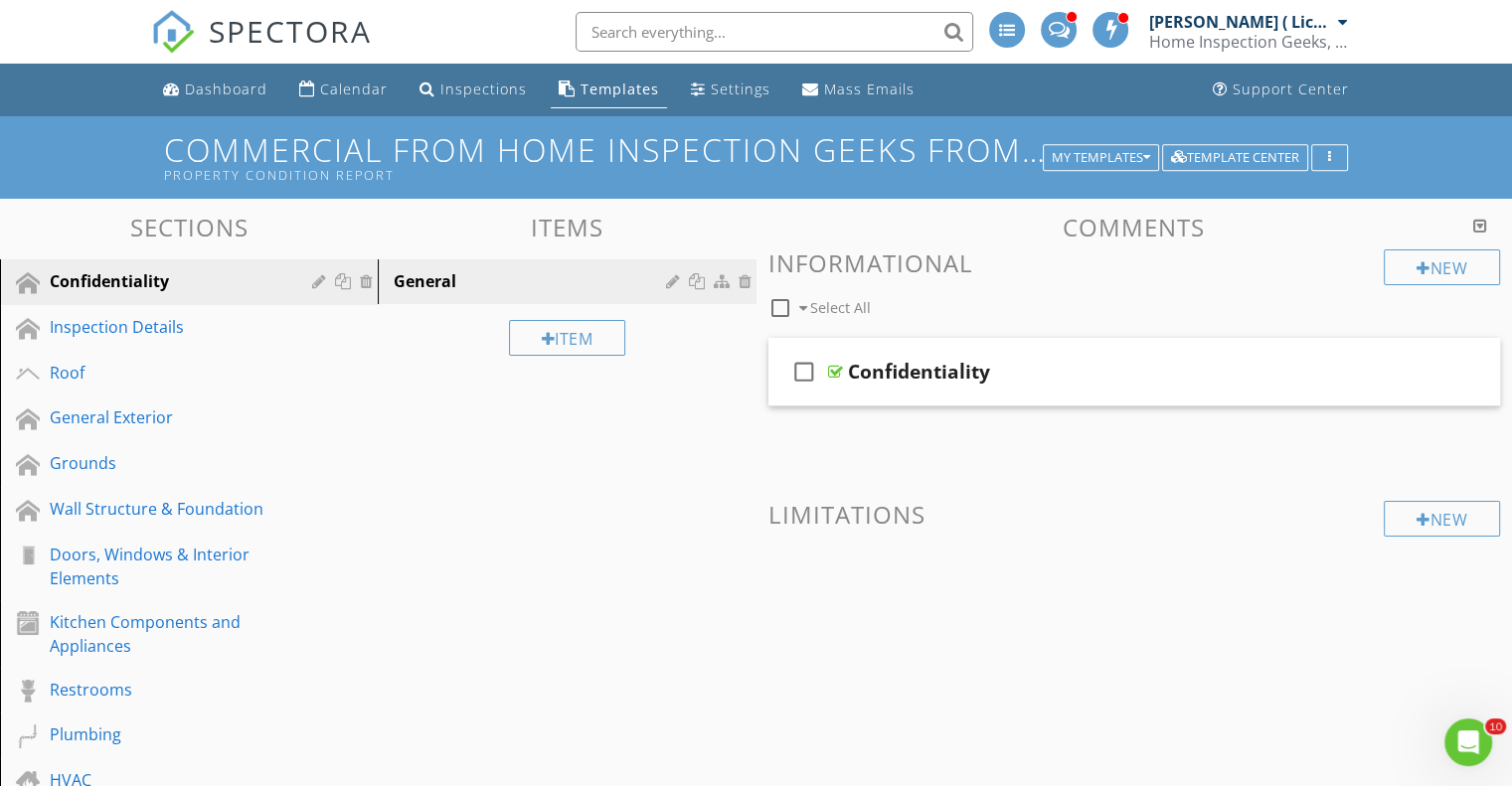 click on "Commercial from Home Inspection Geeks from Home Inspection Geeks, Inc. (Entity License #450011547)
Property Condition Report" at bounding box center (756, 157) 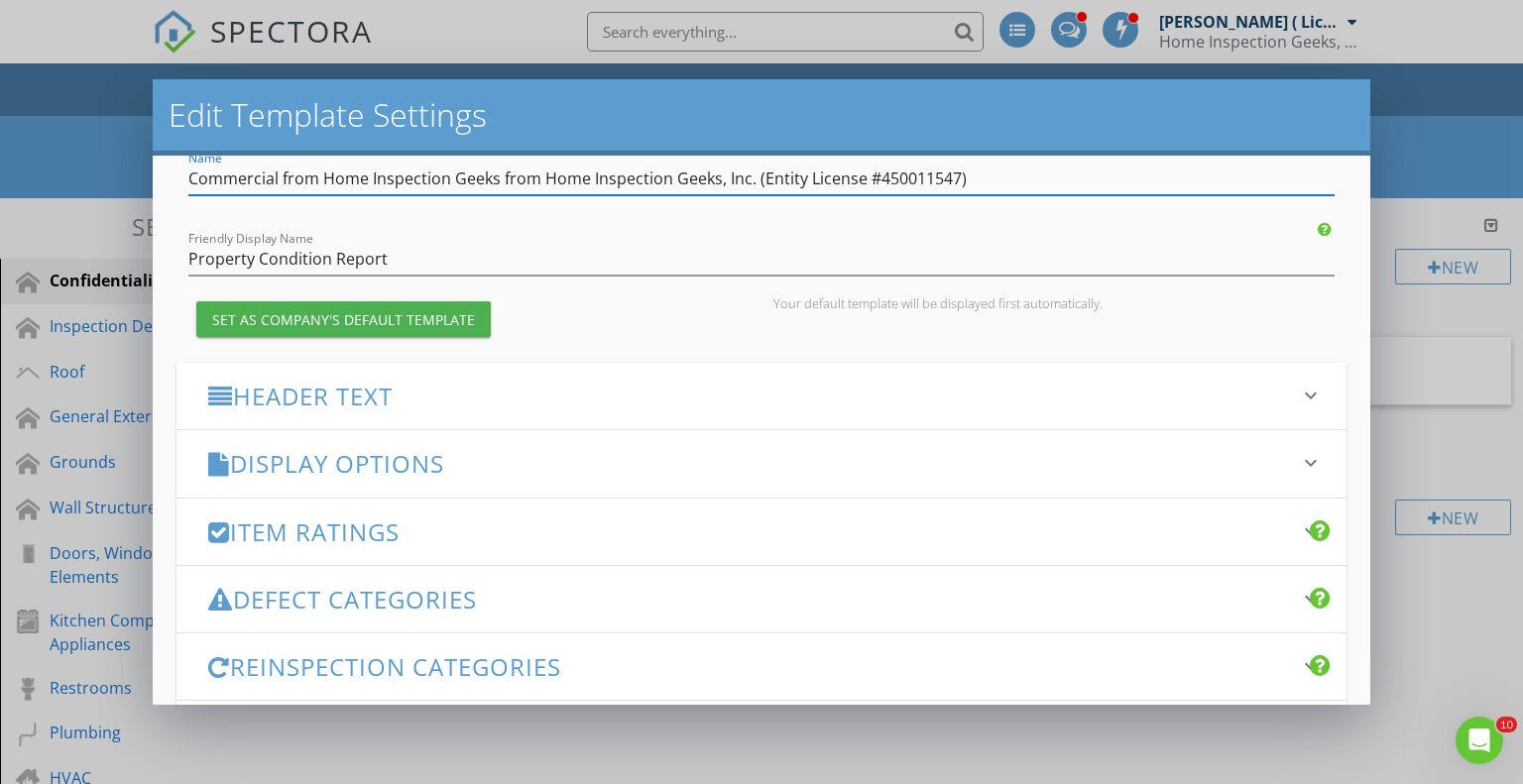 scroll, scrollTop: 77, scrollLeft: 0, axis: vertical 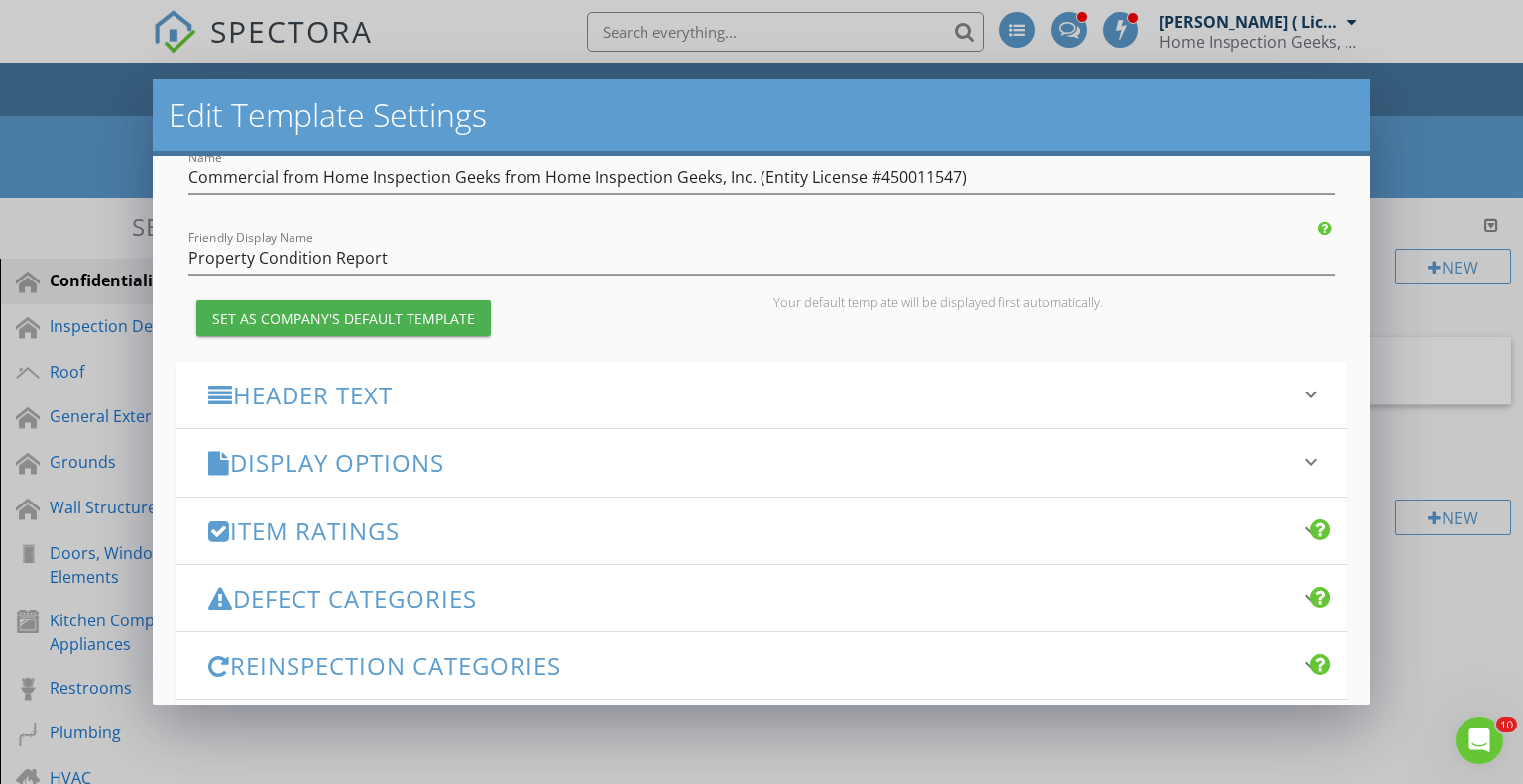 click on "Display Options
keyboard_arrow_down" at bounding box center (762, 462) 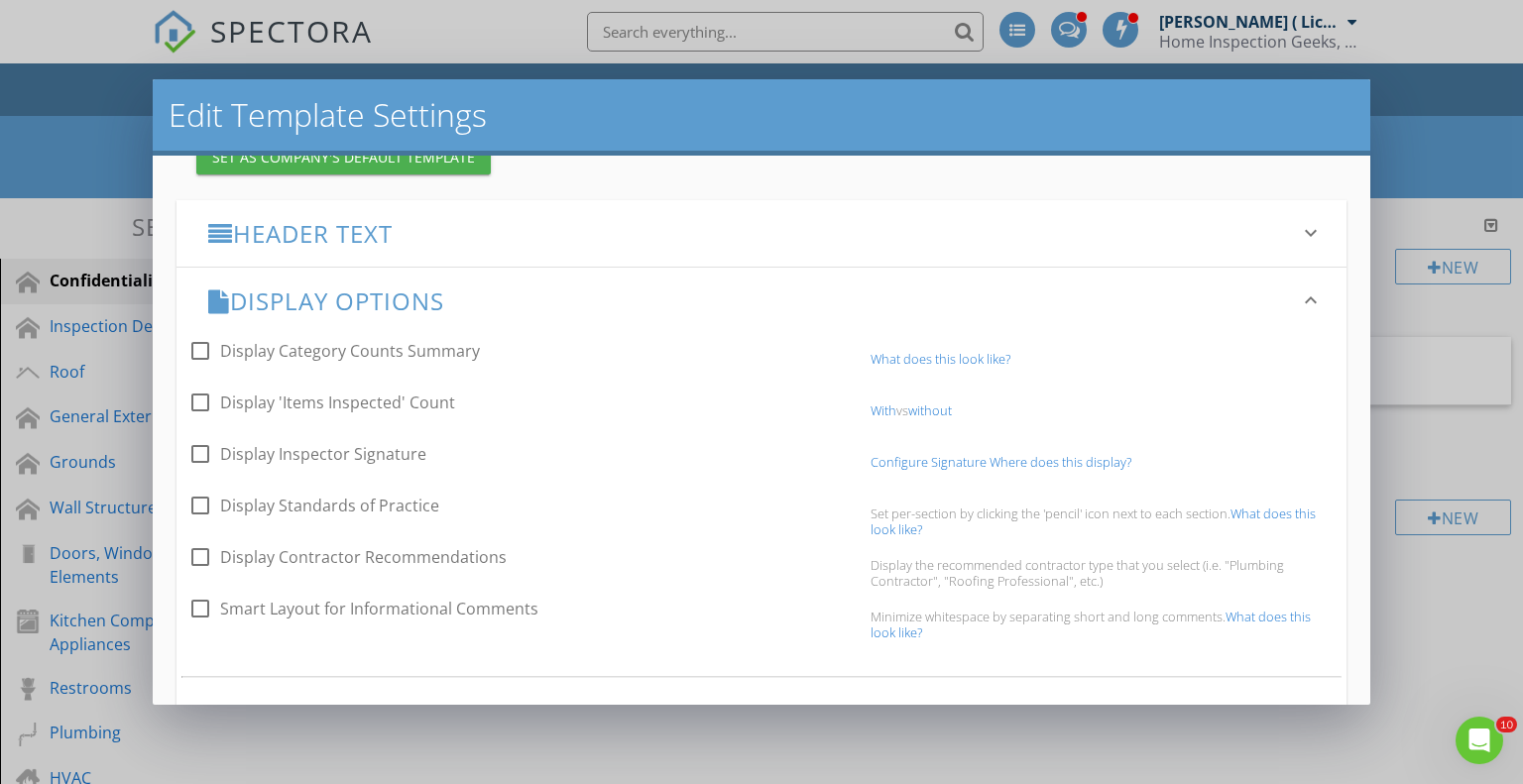 scroll, scrollTop: 242, scrollLeft: 0, axis: vertical 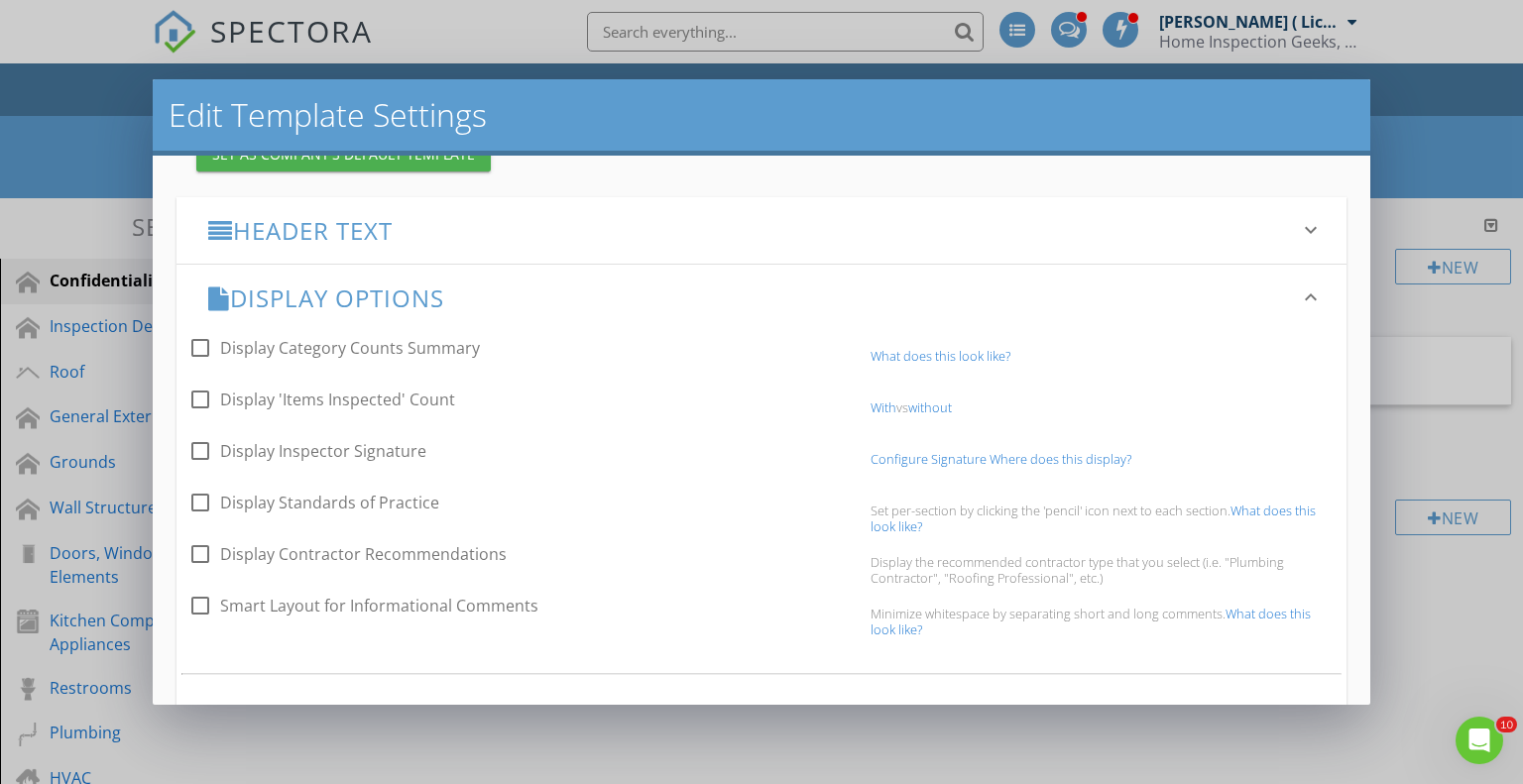click on "Where does this display?" at bounding box center (1060, 459) 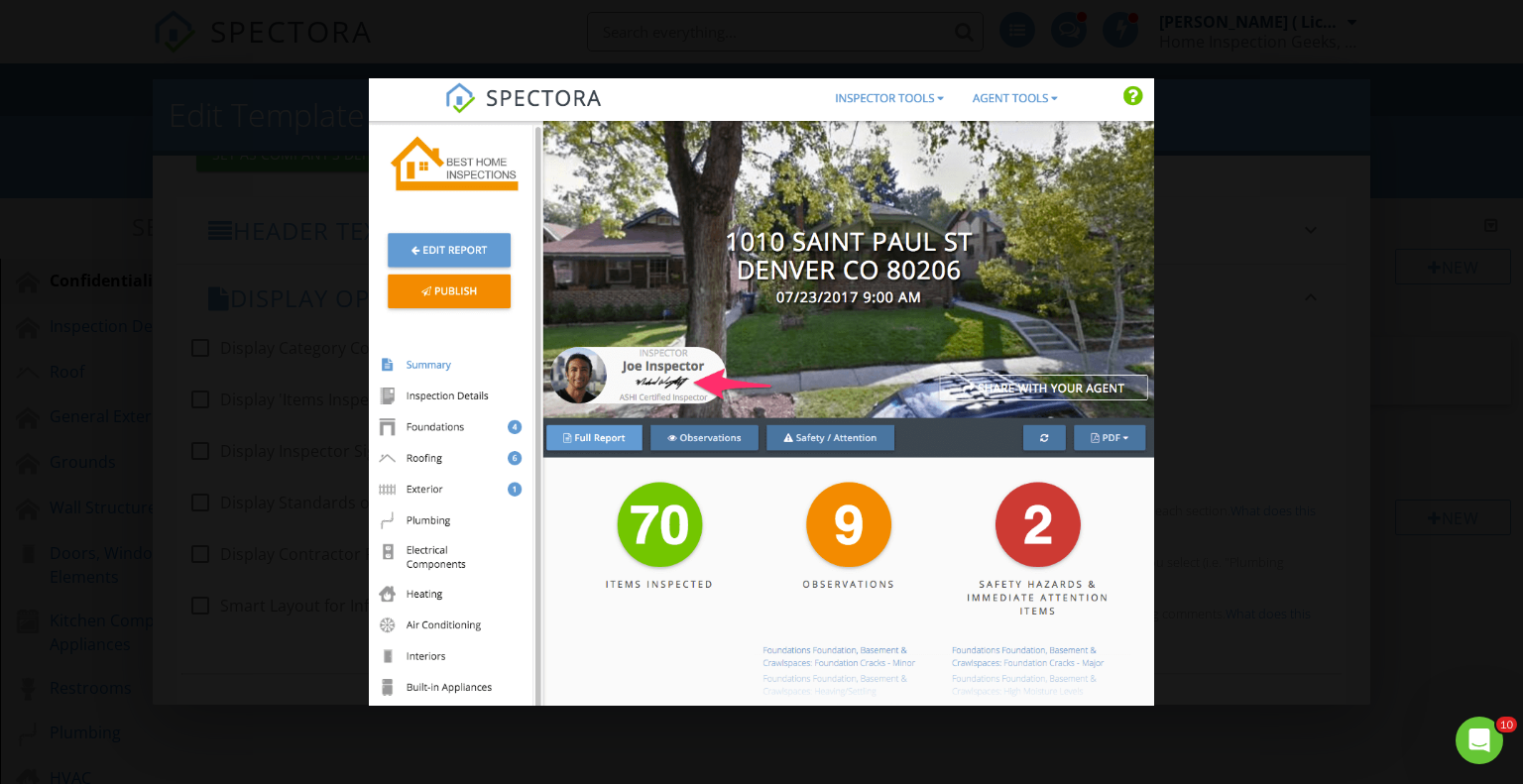 click at bounding box center (762, 392) 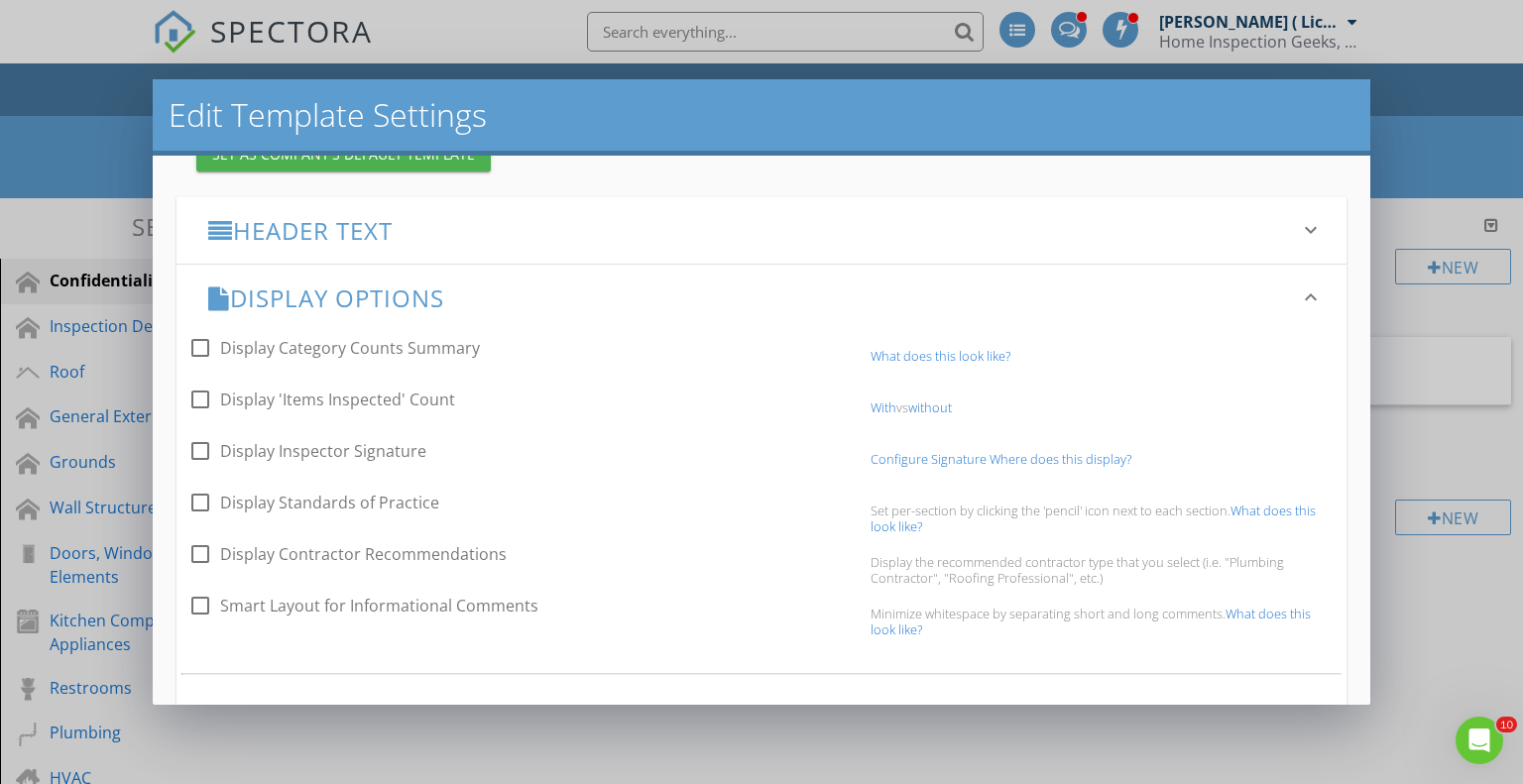 click on "Display Inspector Signature" at bounding box center [323, 451] 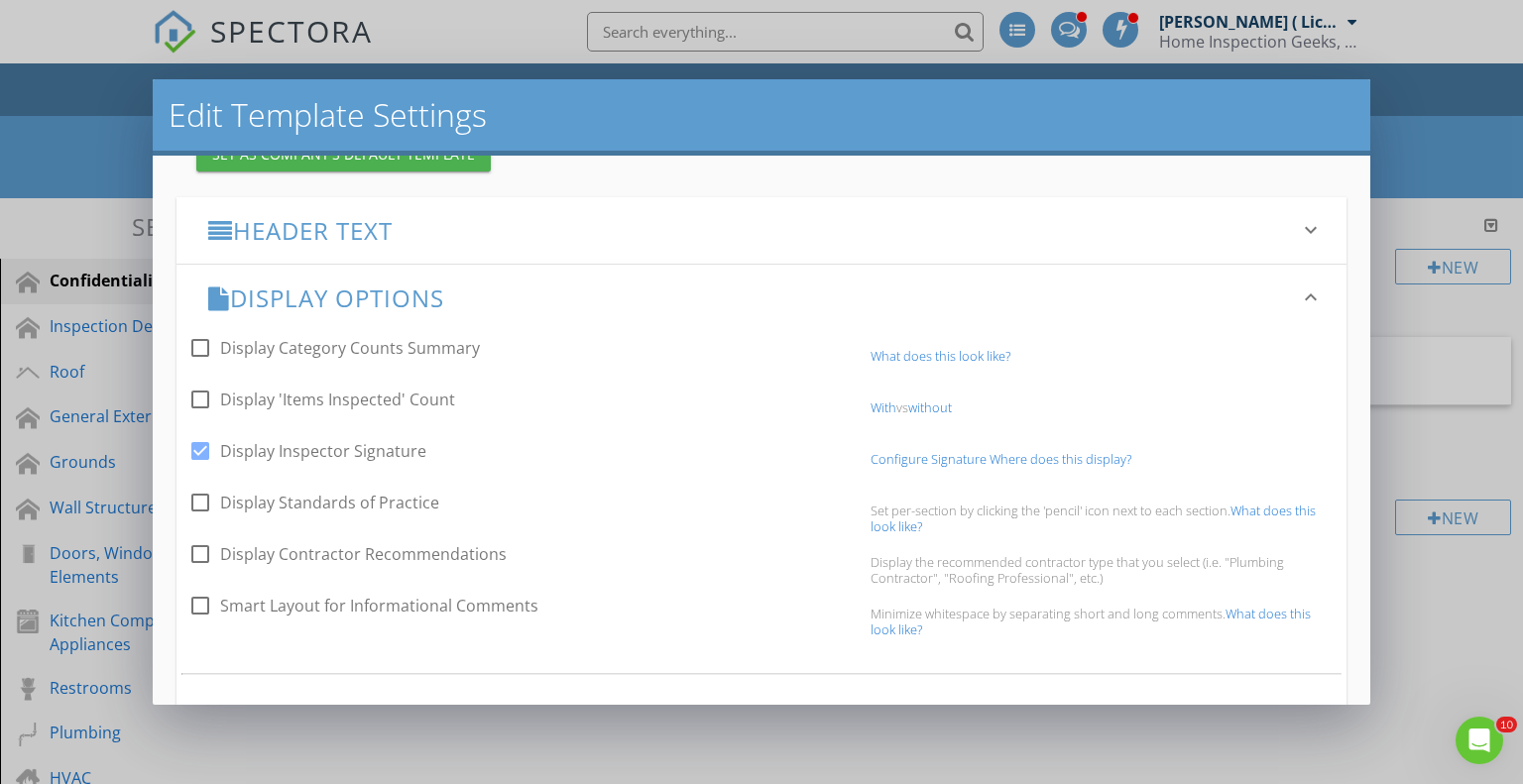 click on "Display Contractor Recommendations" at bounding box center (363, 554) 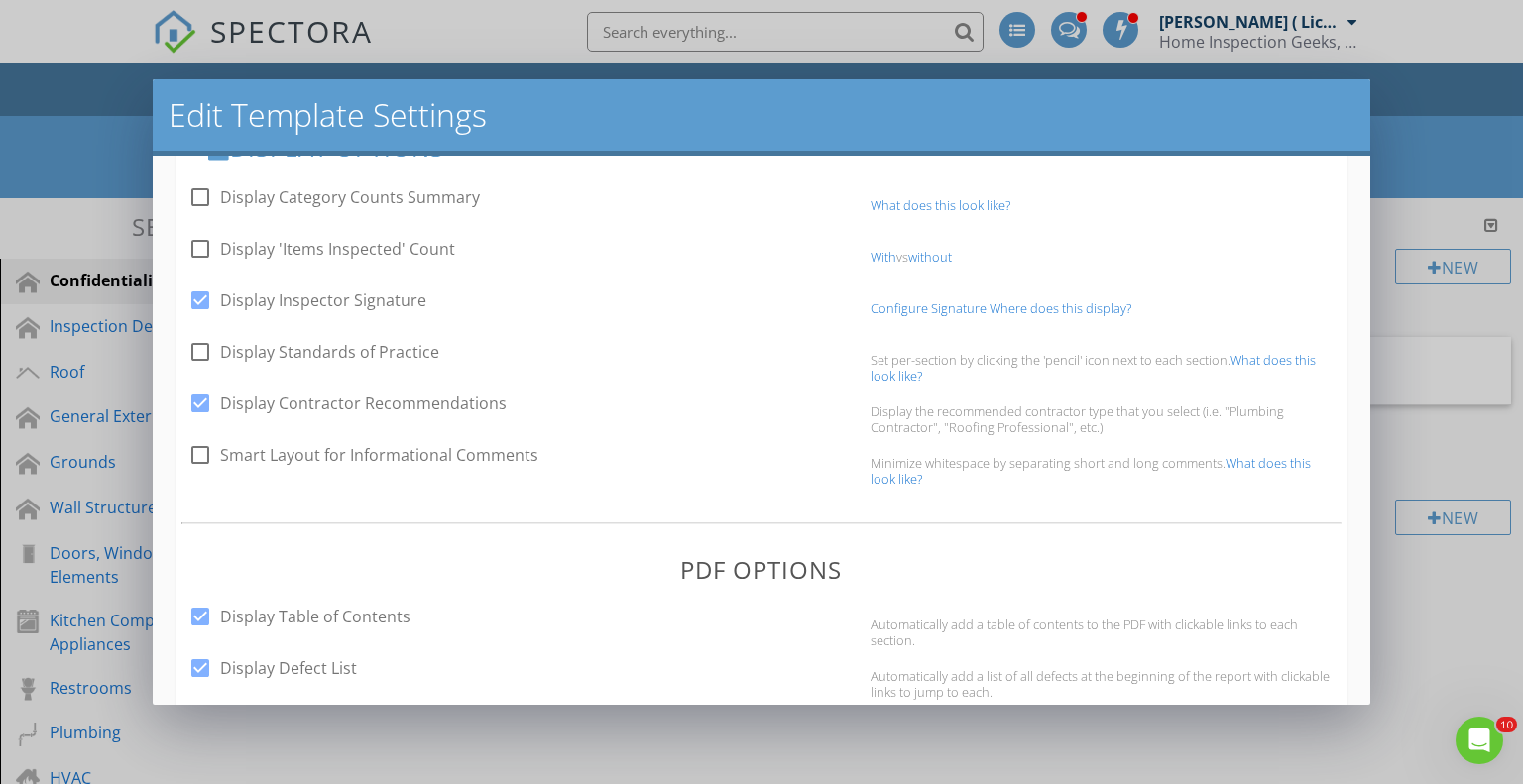 scroll, scrollTop: 410, scrollLeft: 0, axis: vertical 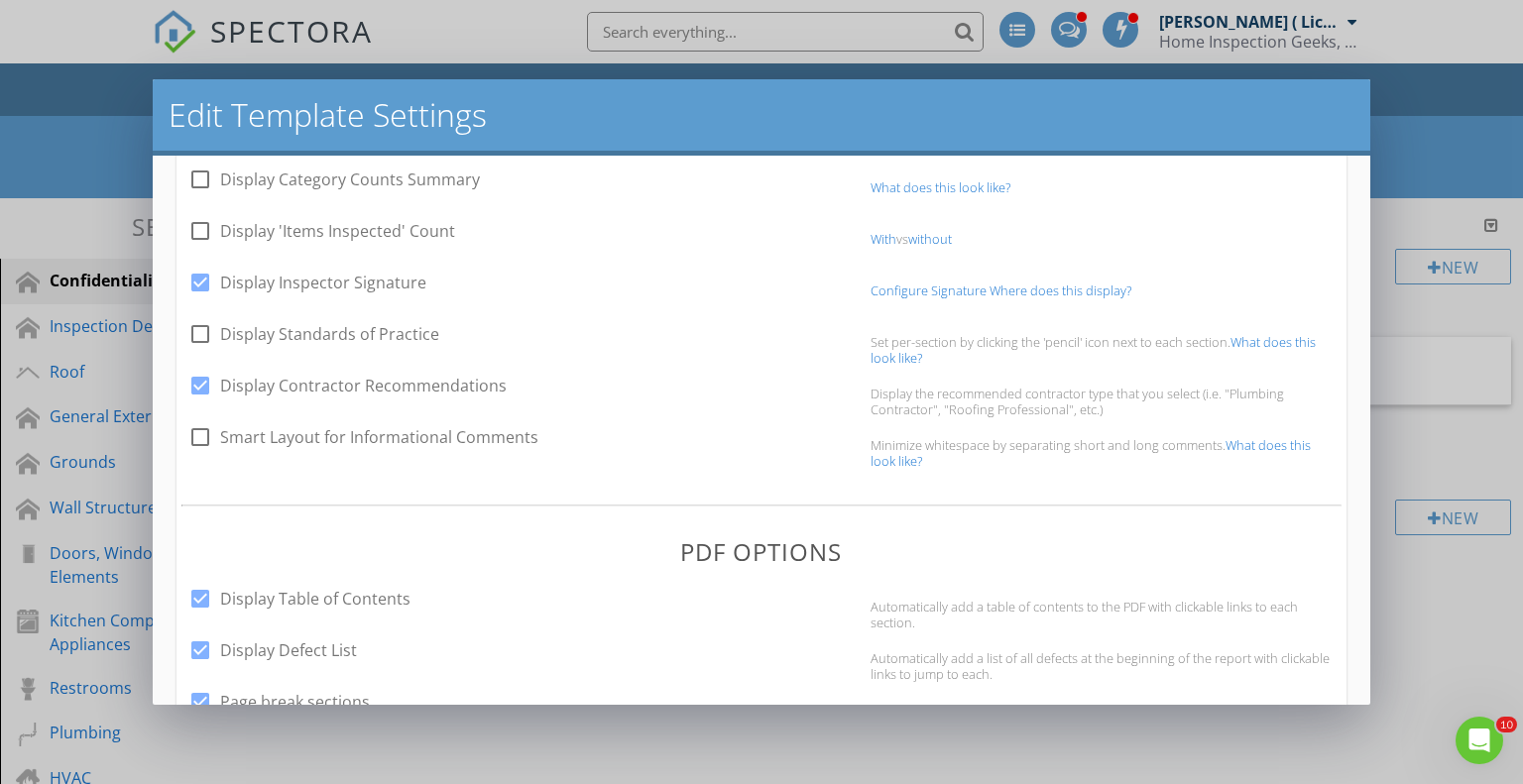 click on "What does this look like?" at bounding box center (1091, 453) 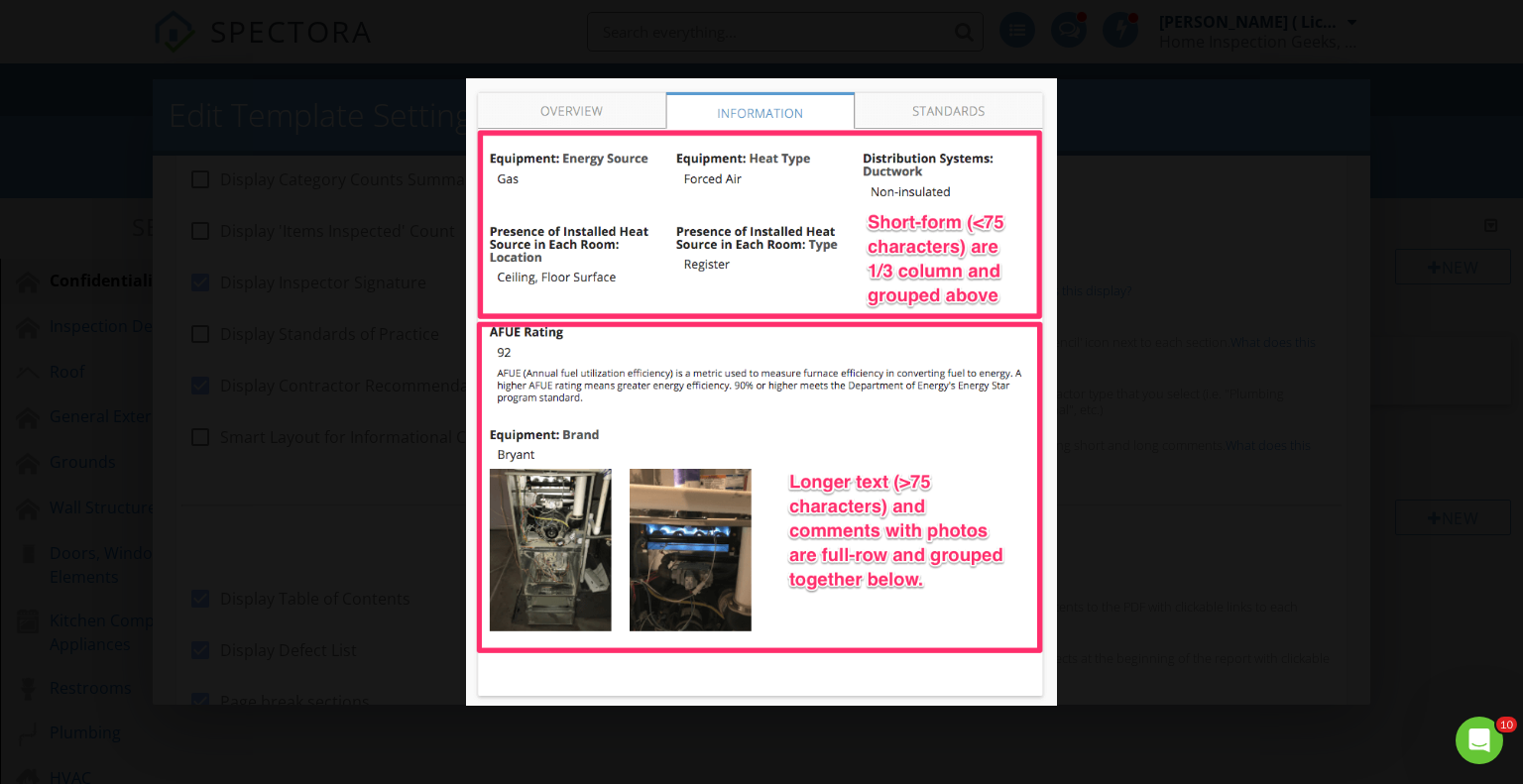 click at bounding box center (762, 392) 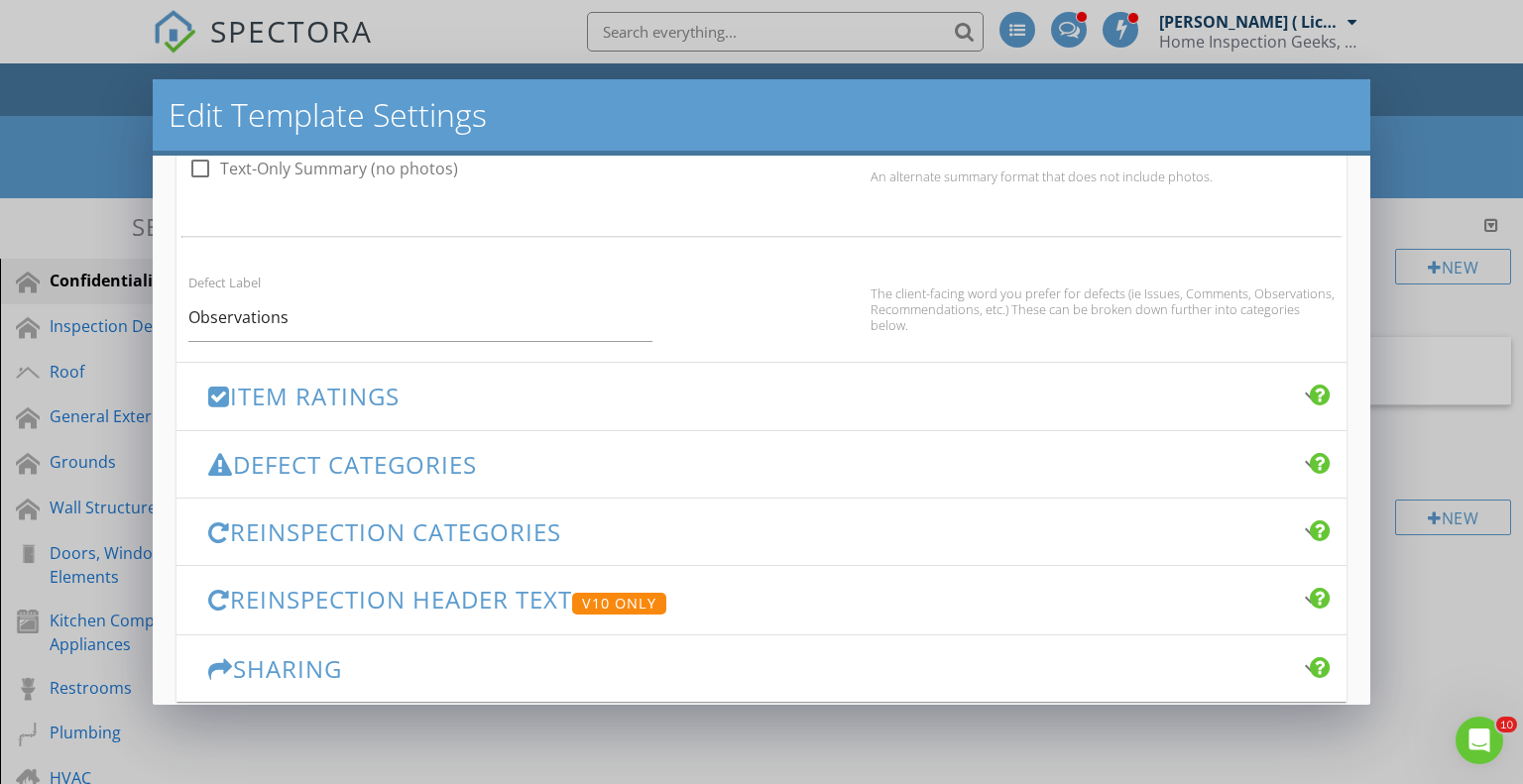 click on "Item Ratings
keyboard_arrow_down" at bounding box center (762, 395) 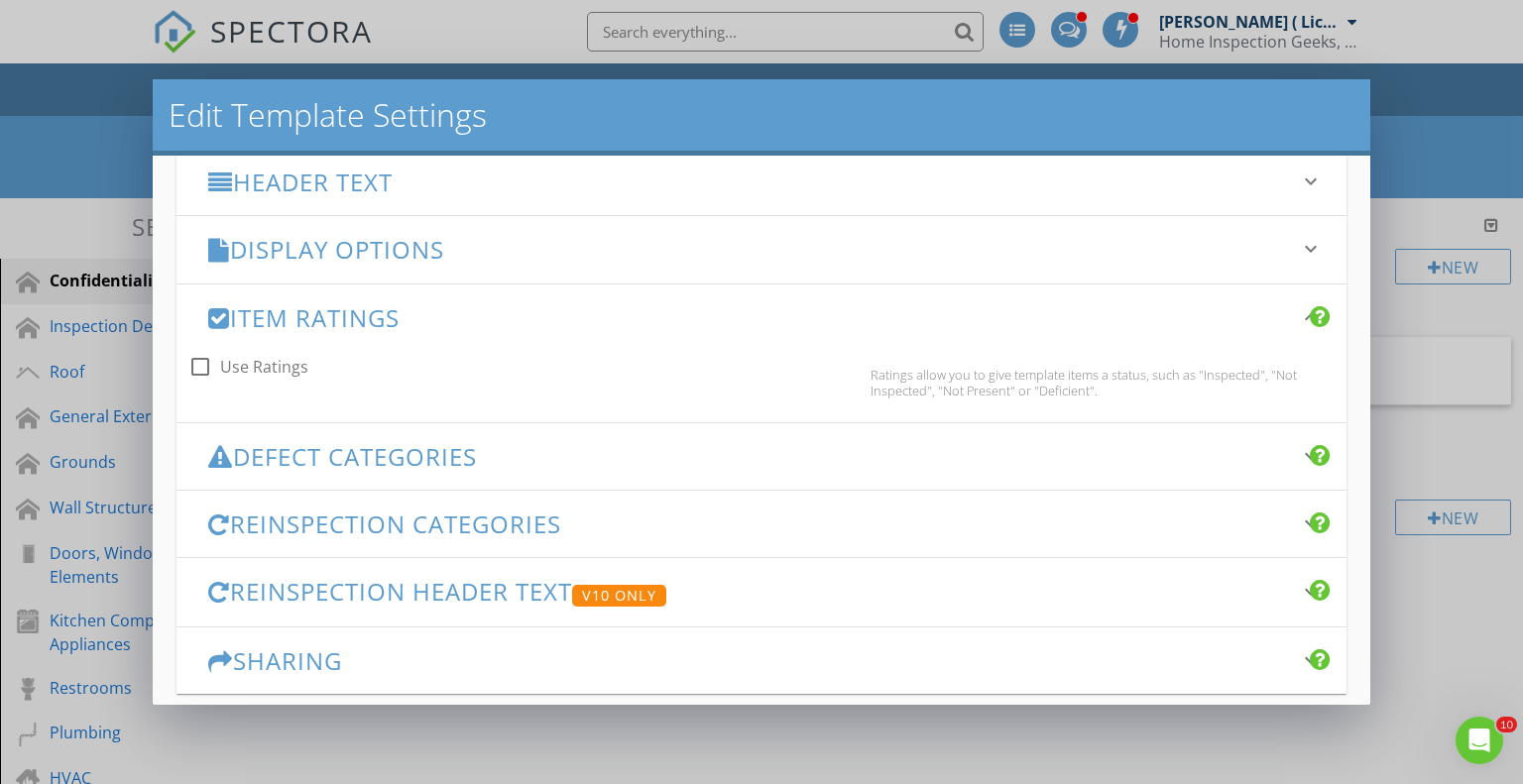 scroll, scrollTop: 275, scrollLeft: 0, axis: vertical 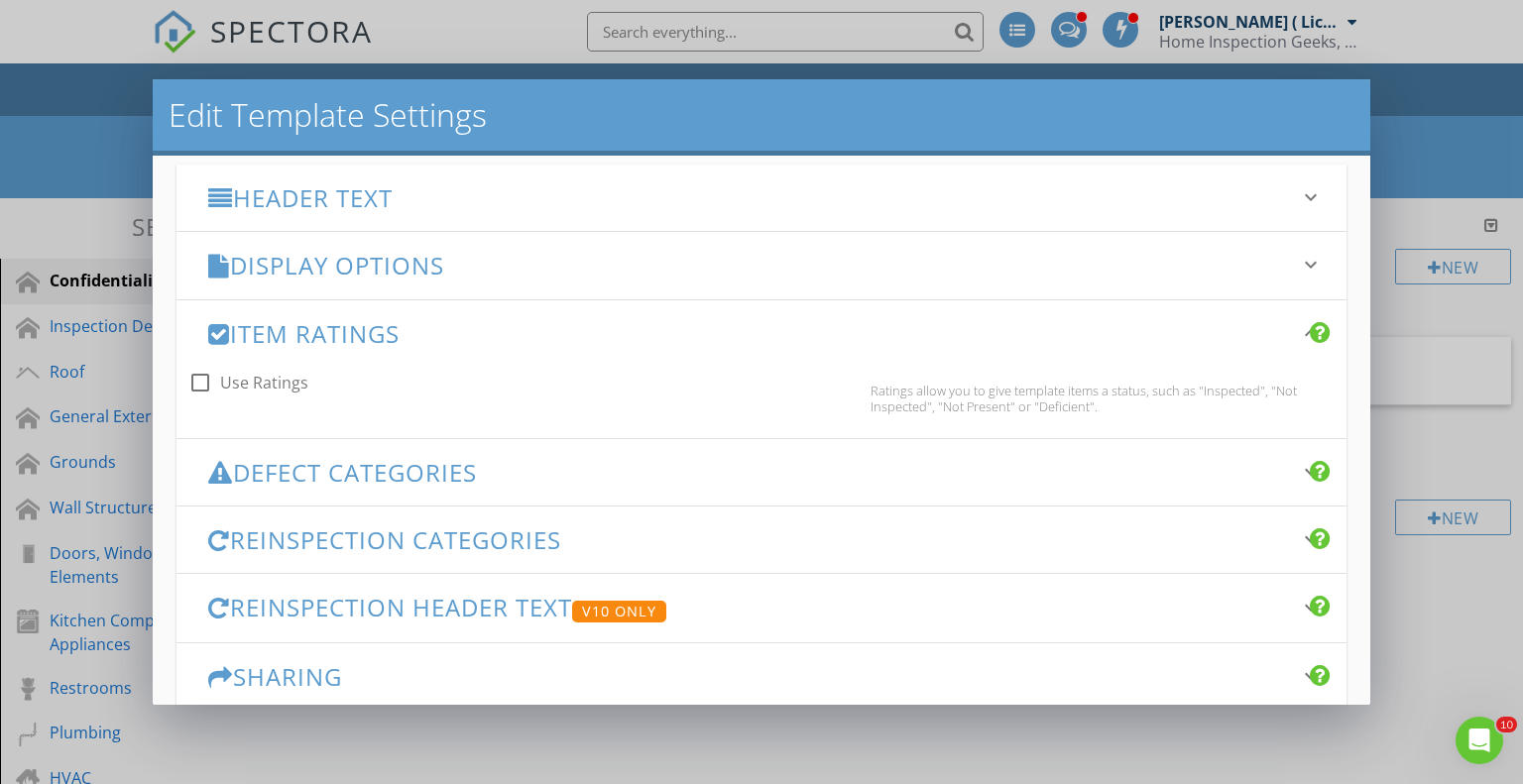 click on "Defect Categories
keyboard_arrow_down" at bounding box center [762, 472] 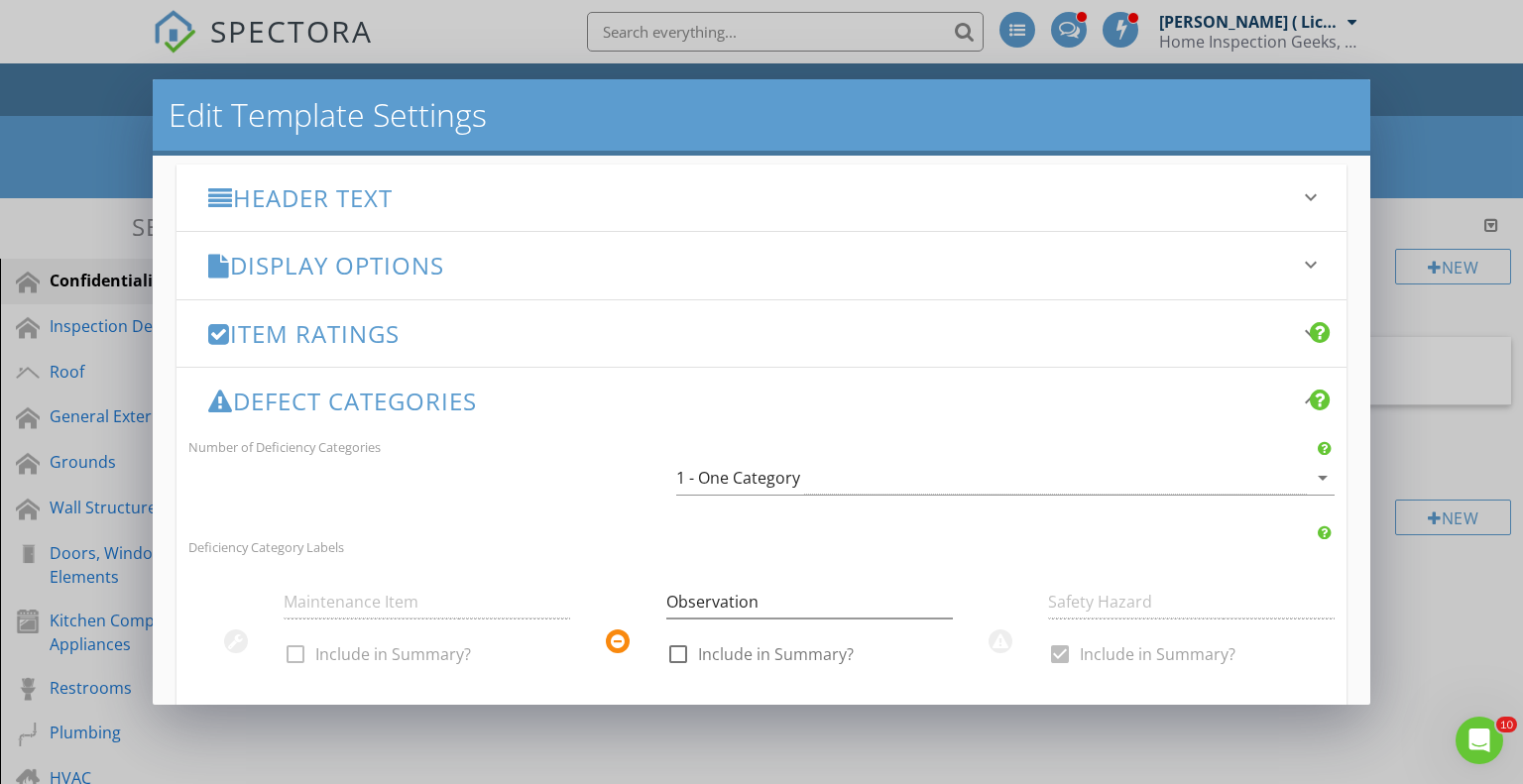 scroll, scrollTop: 483, scrollLeft: 0, axis: vertical 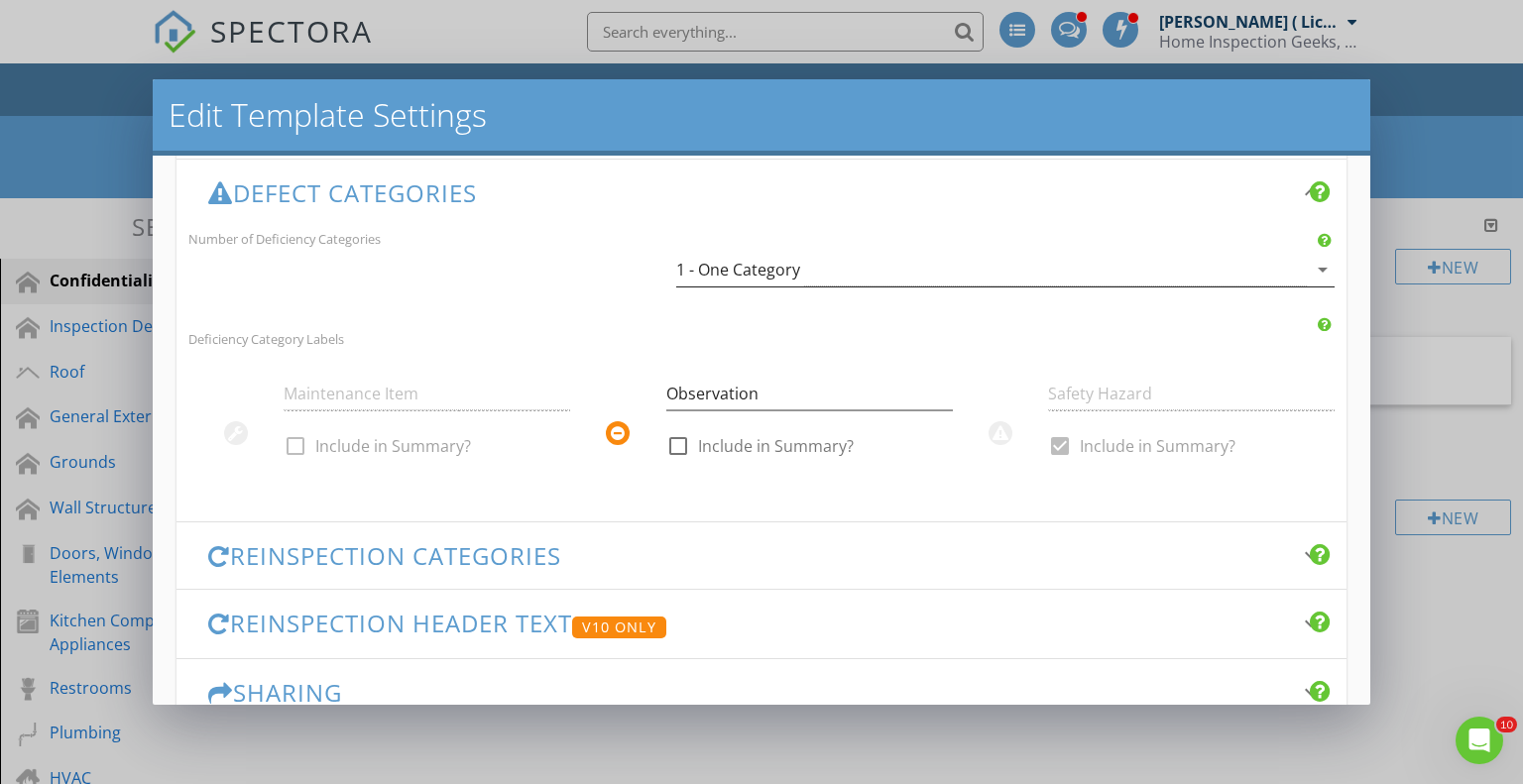click on "1 - One Category" at bounding box center [992, 270] 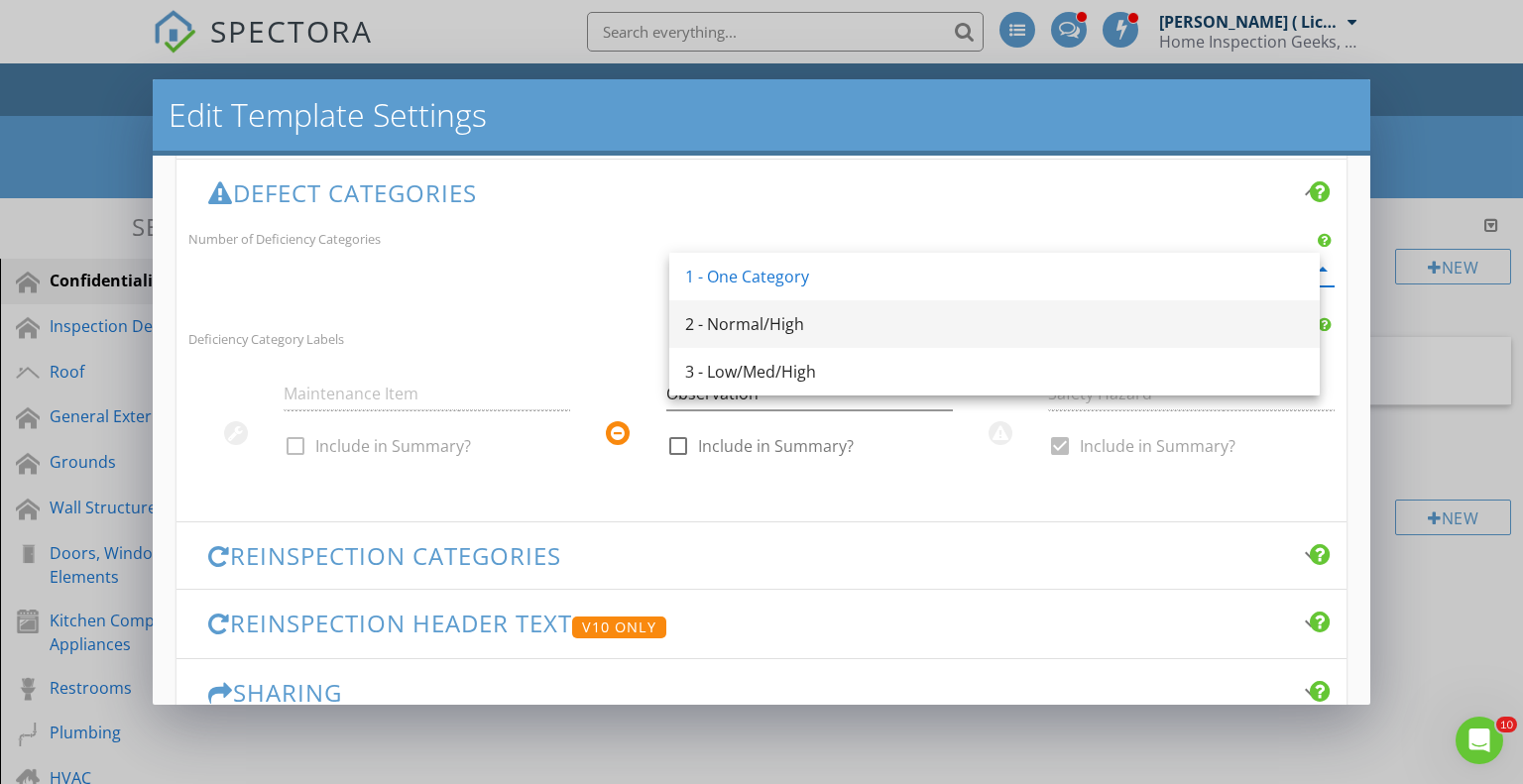 click on "2 - Normal/High" at bounding box center (995, 324) 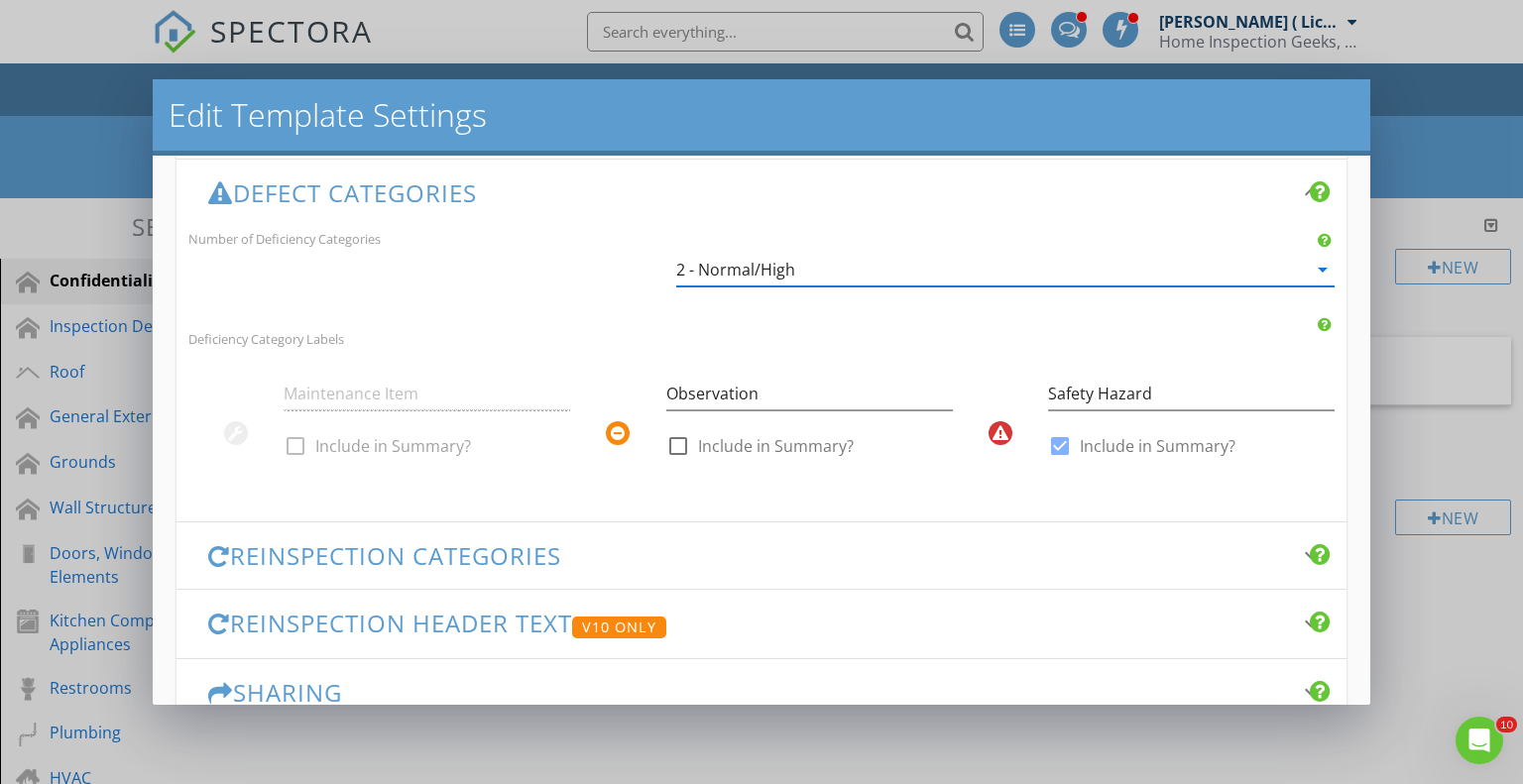 click on "Include in Summary?" at bounding box center [775, 446] 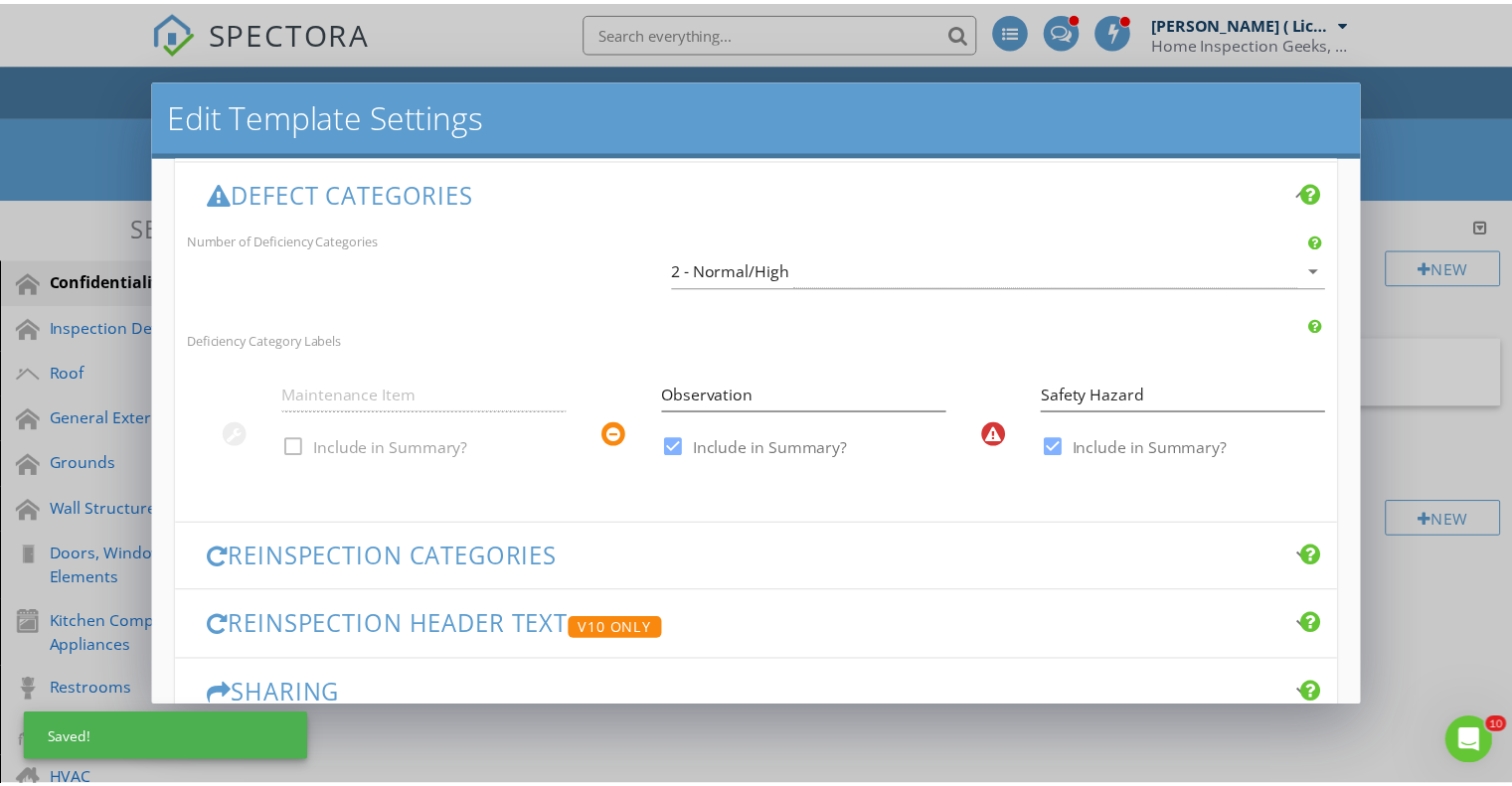 scroll, scrollTop: 606, scrollLeft: 0, axis: vertical 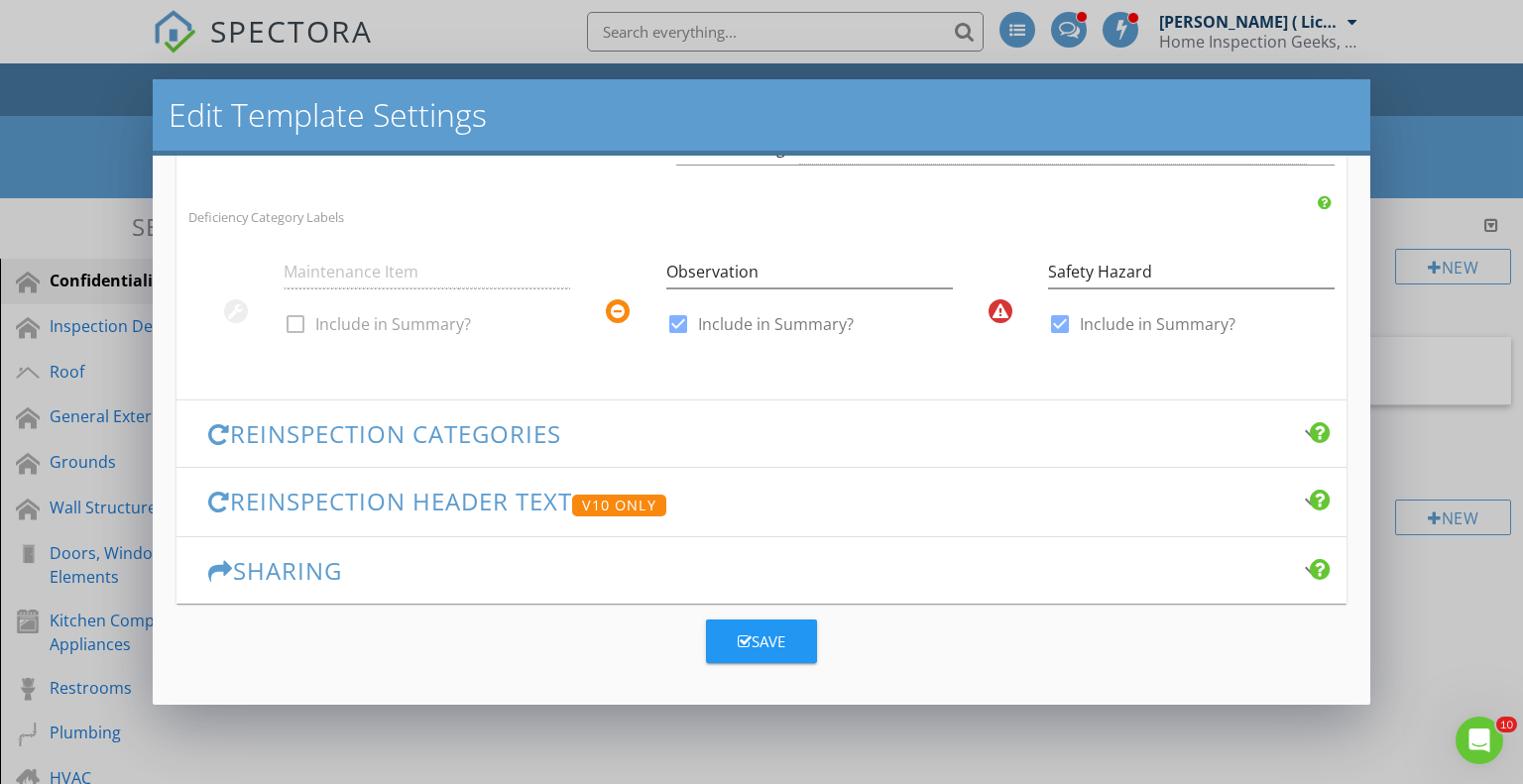 click on "Save" at bounding box center [762, 641] 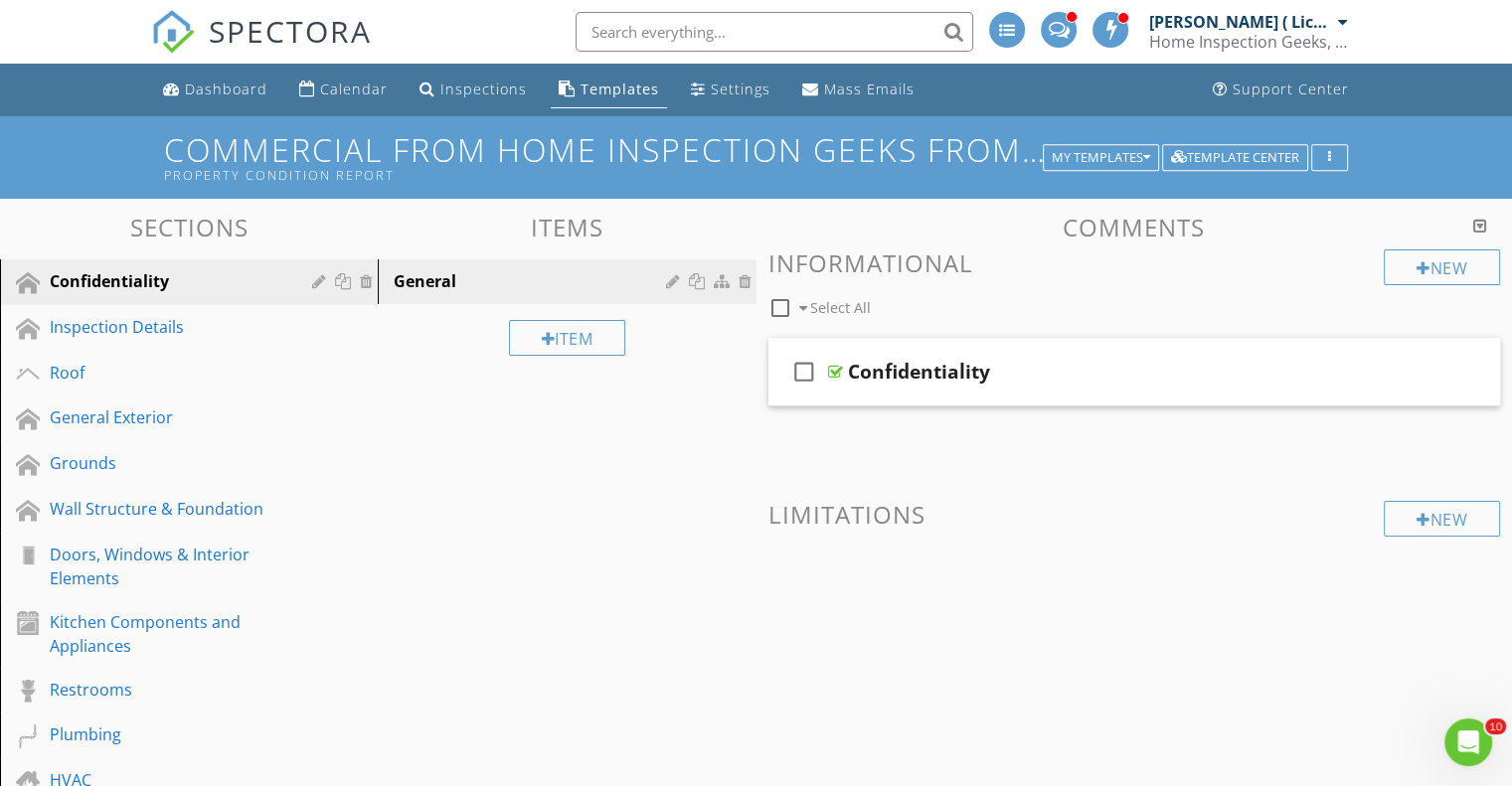 click on "SPECTORA" at bounding box center [290, 31] 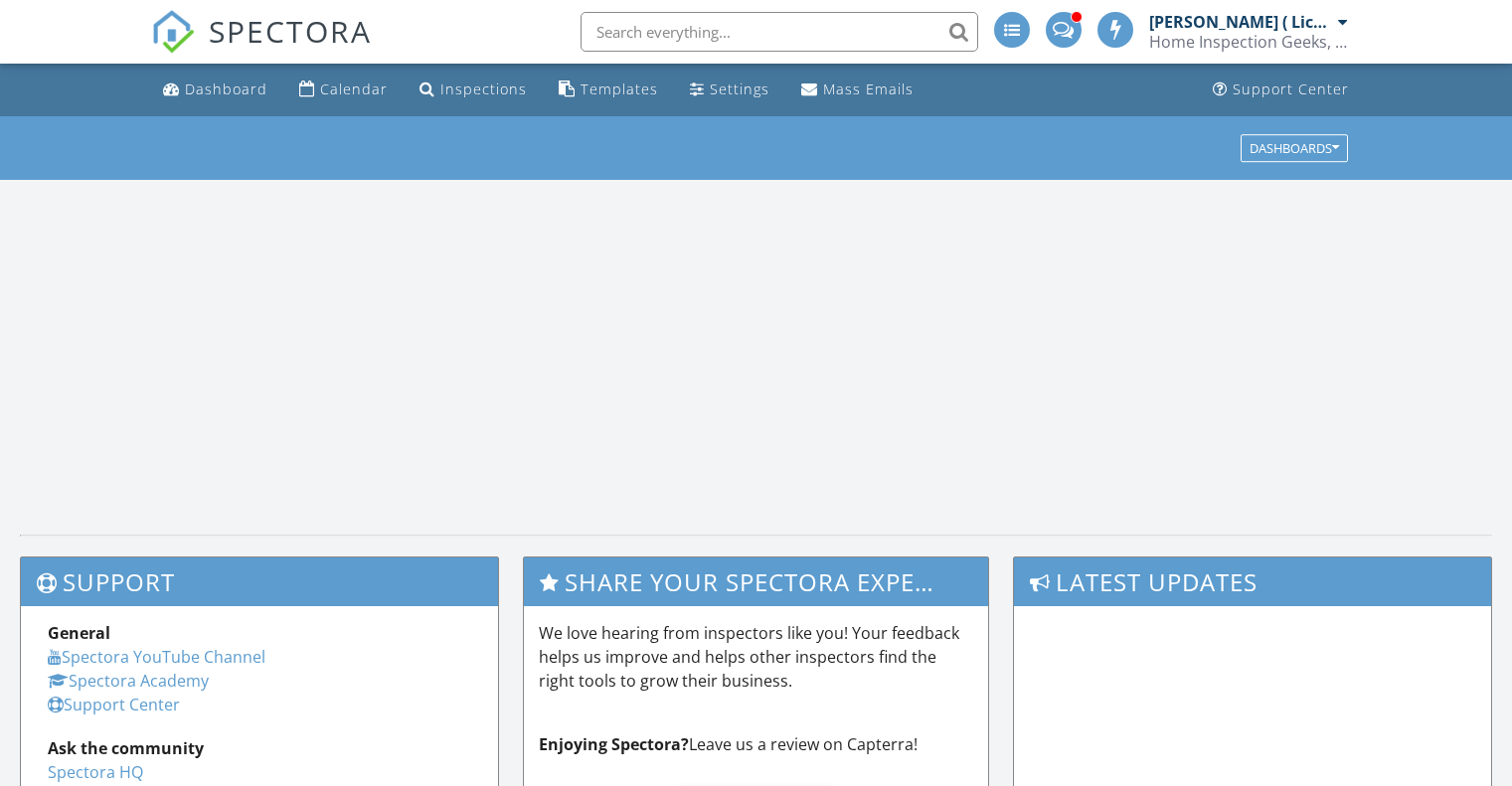 scroll, scrollTop: 0, scrollLeft: 0, axis: both 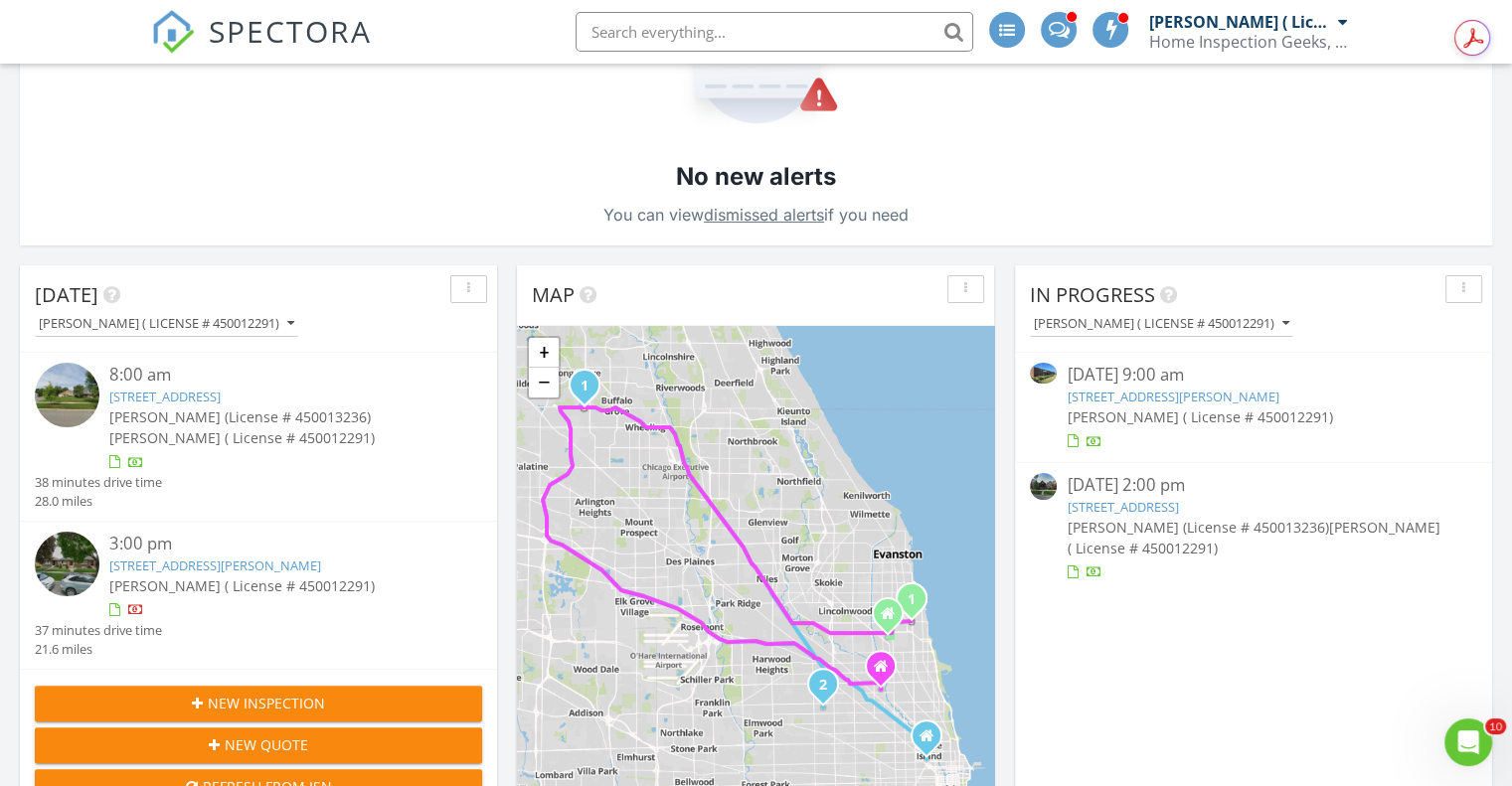 click on "[STREET_ADDRESS][PERSON_NAME]" at bounding box center [1172, 396] 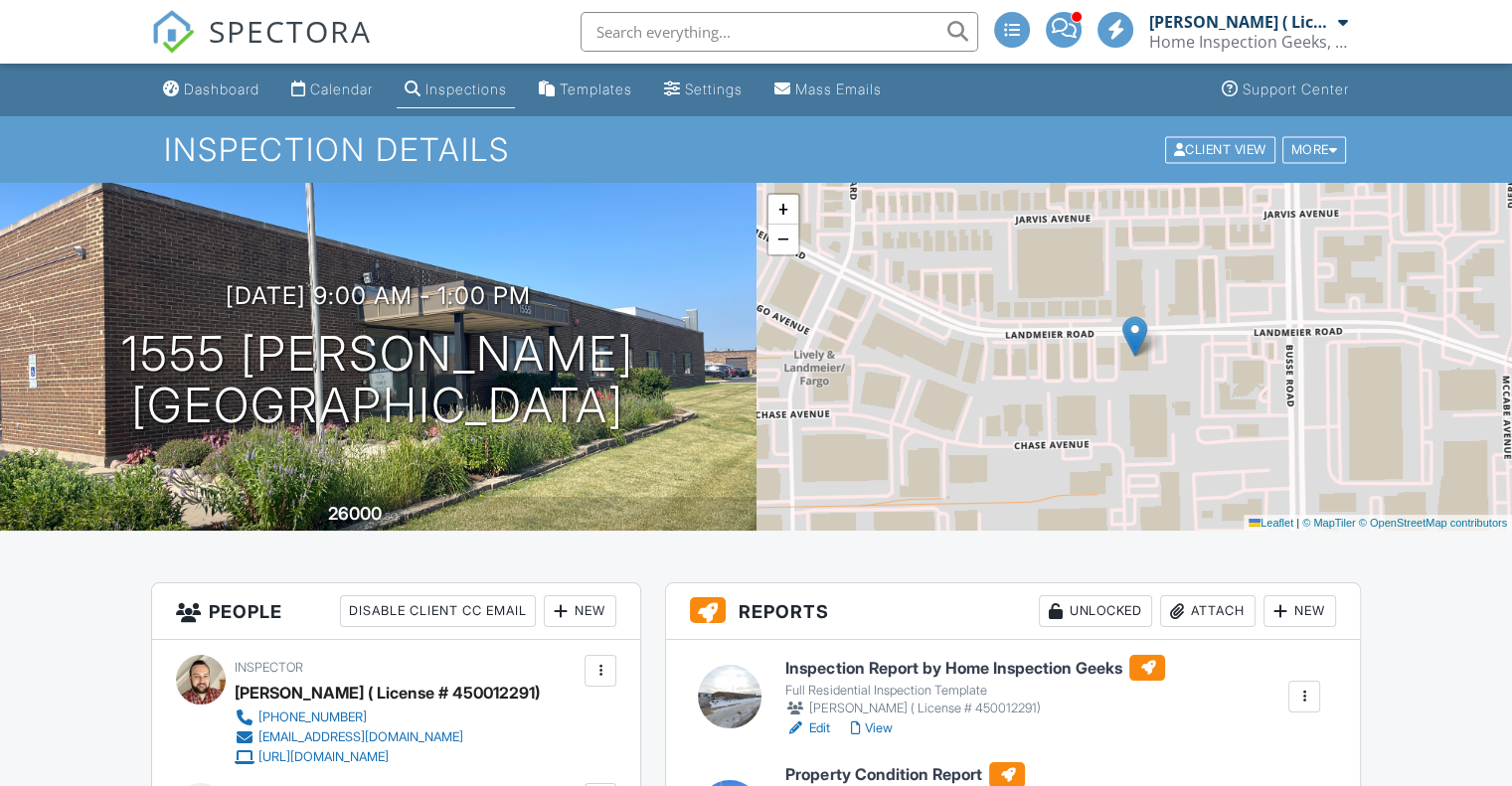 scroll, scrollTop: 214, scrollLeft: 0, axis: vertical 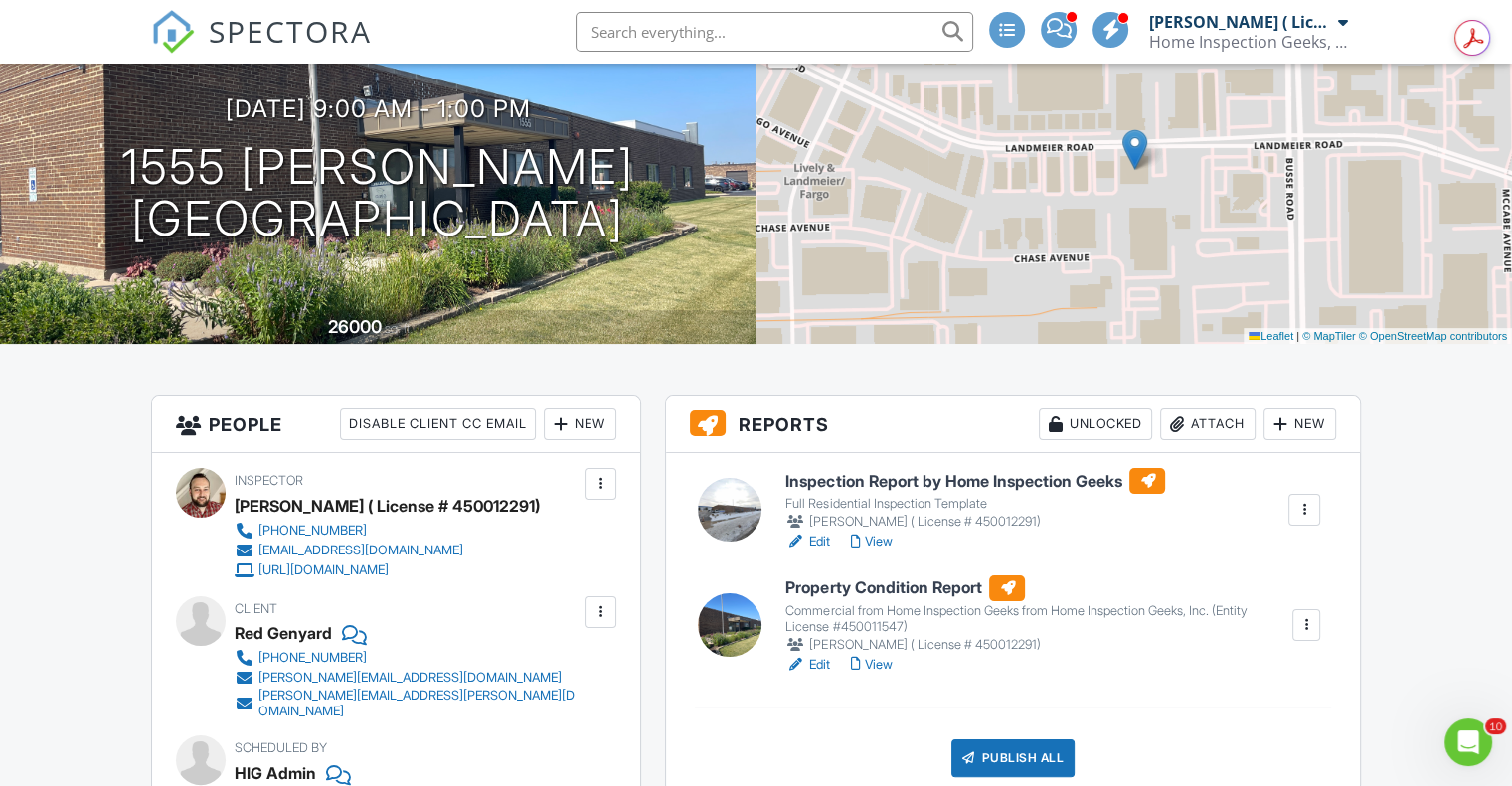 click on "Edit" at bounding box center [807, 665] 